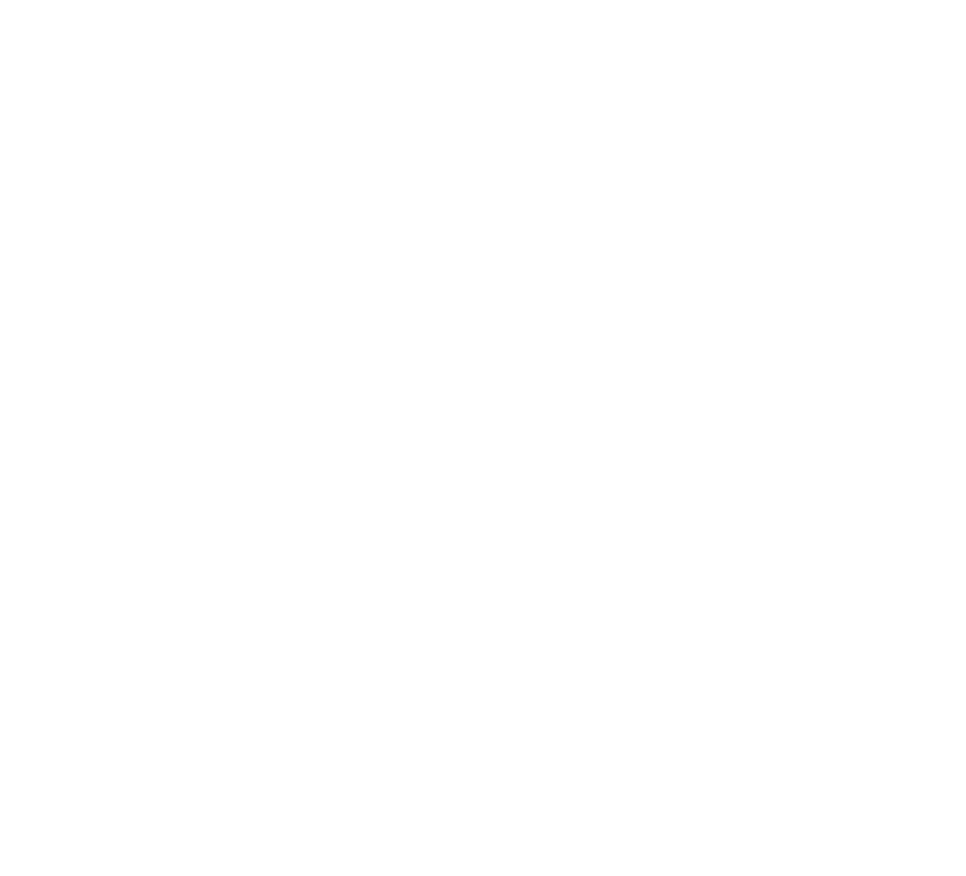 scroll, scrollTop: 0, scrollLeft: 0, axis: both 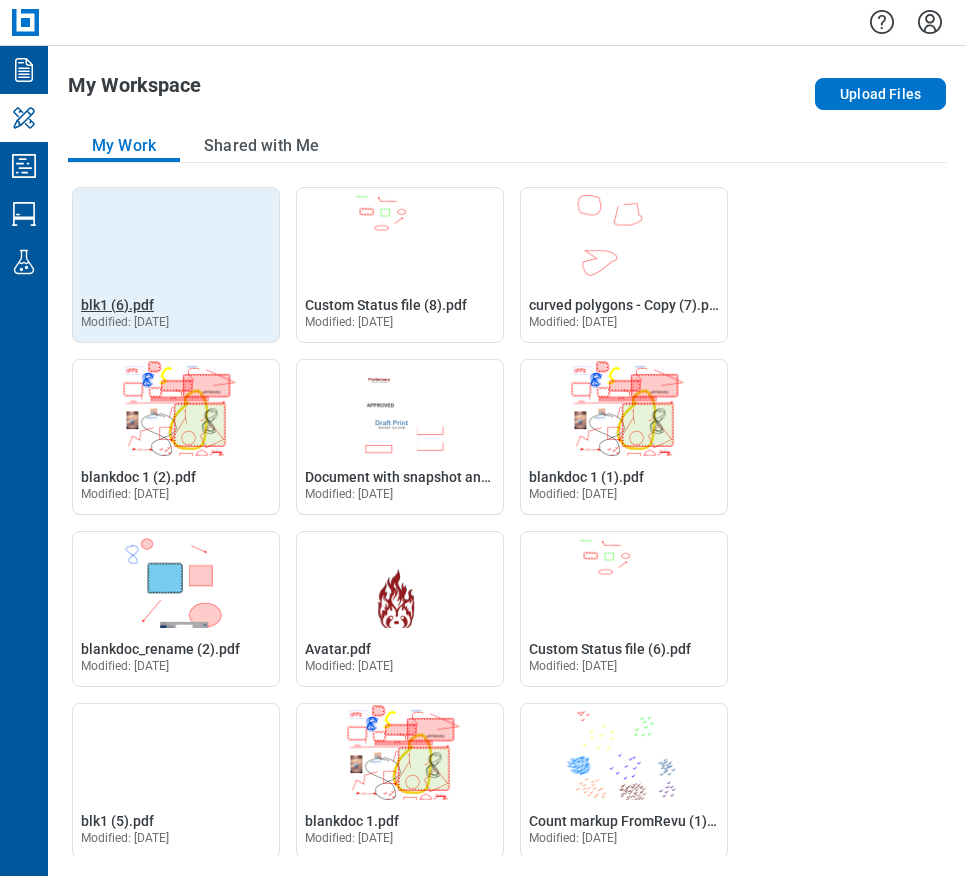 click on "blk1 (6).pdf" at bounding box center [117, 305] 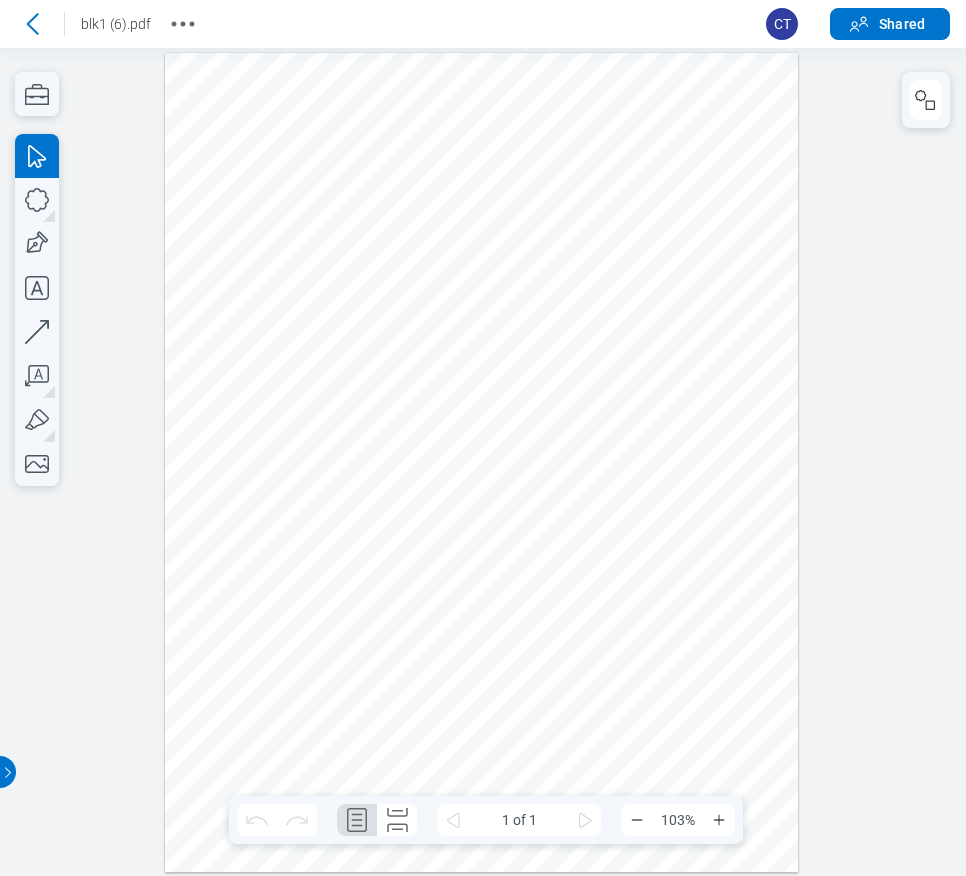 scroll, scrollTop: 0, scrollLeft: 0, axis: both 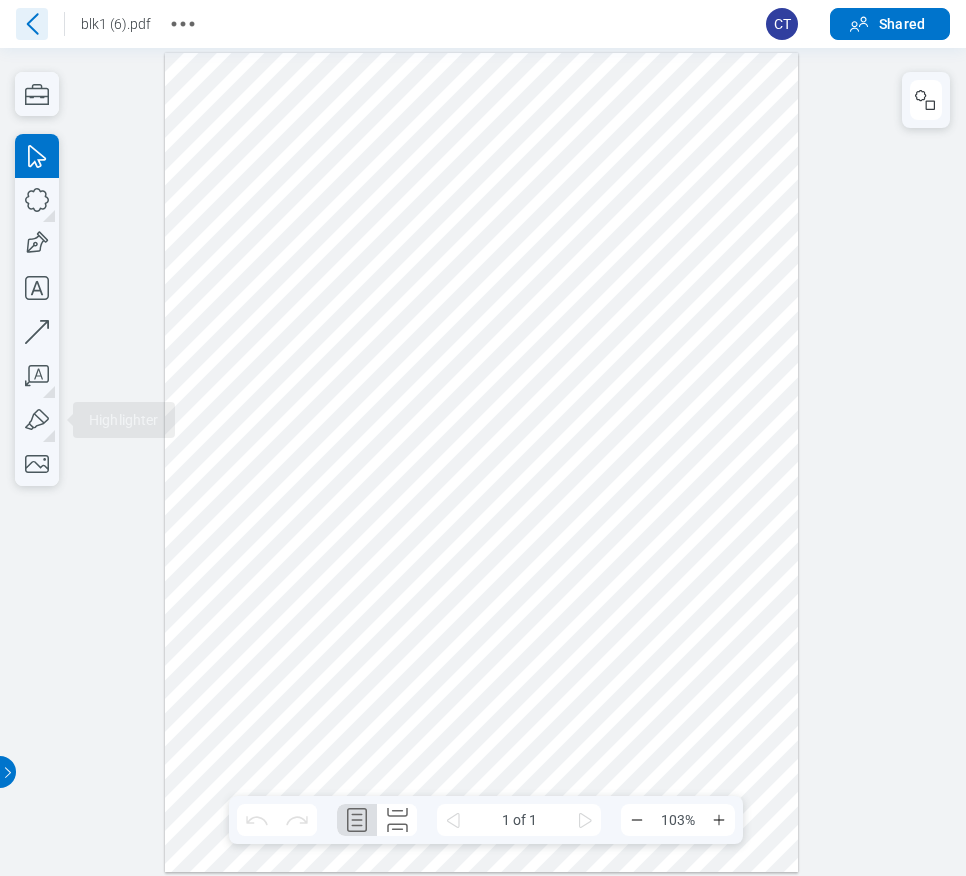 click 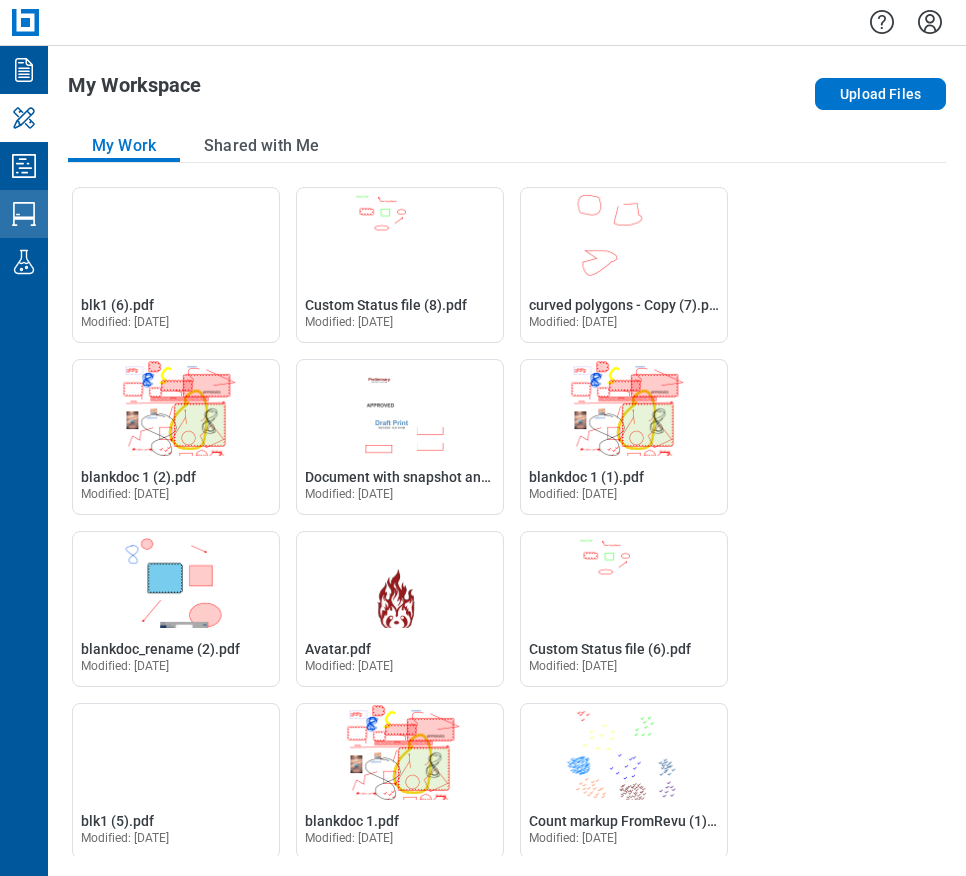 click 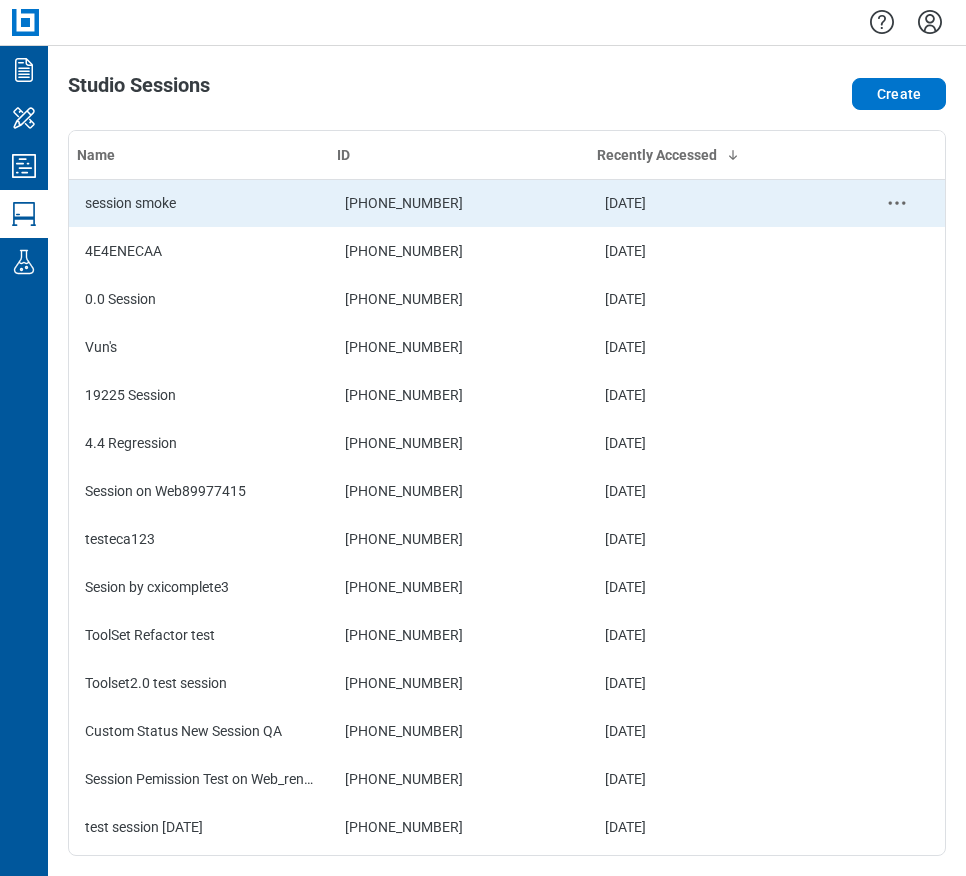 click on "session smoke" at bounding box center [199, 203] 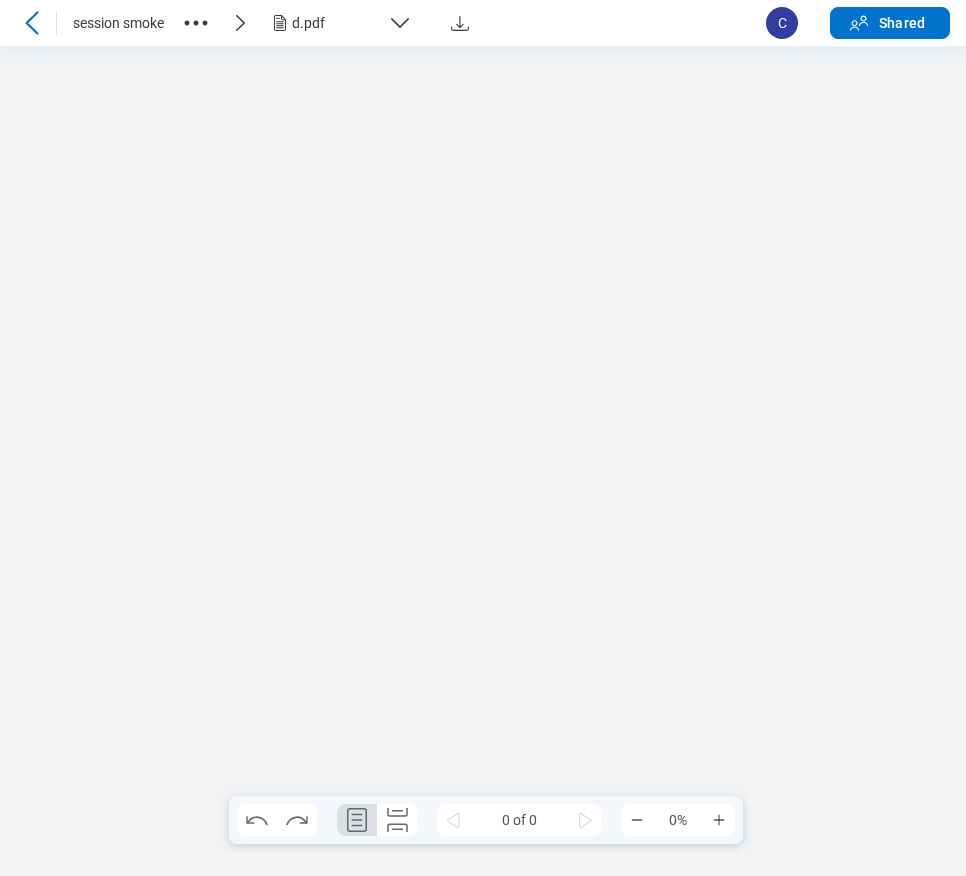 scroll, scrollTop: 0, scrollLeft: 0, axis: both 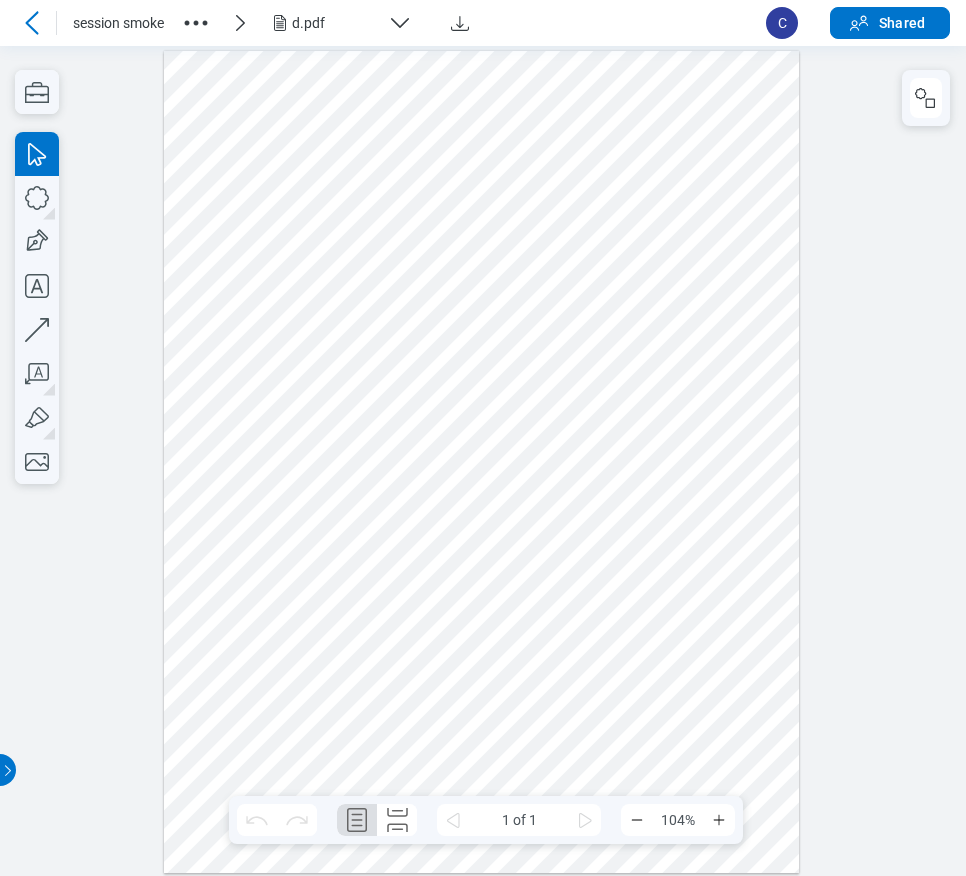 click 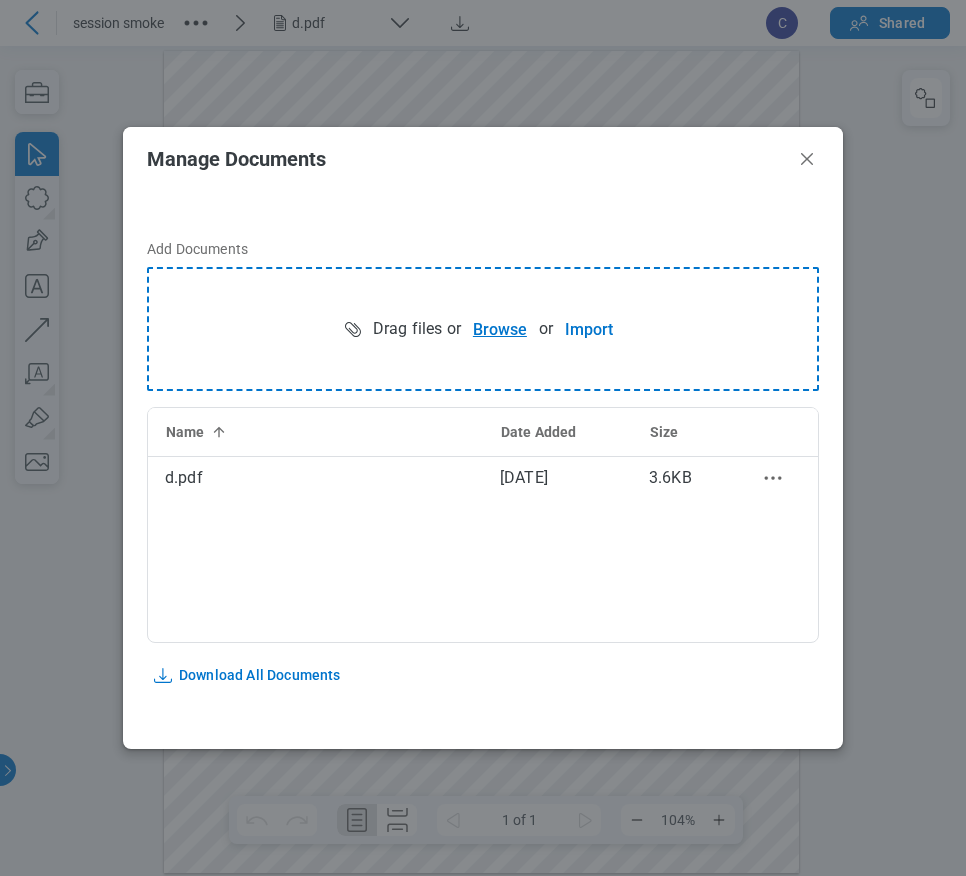 click on "Browse" at bounding box center (500, 329) 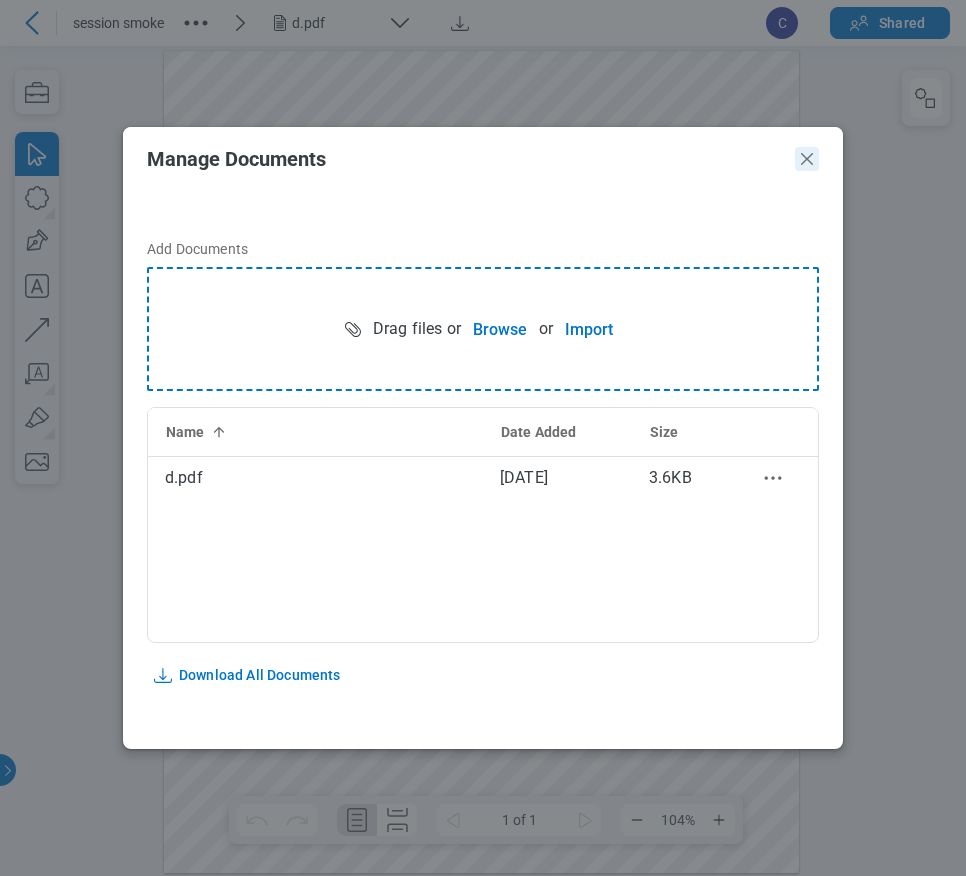 click 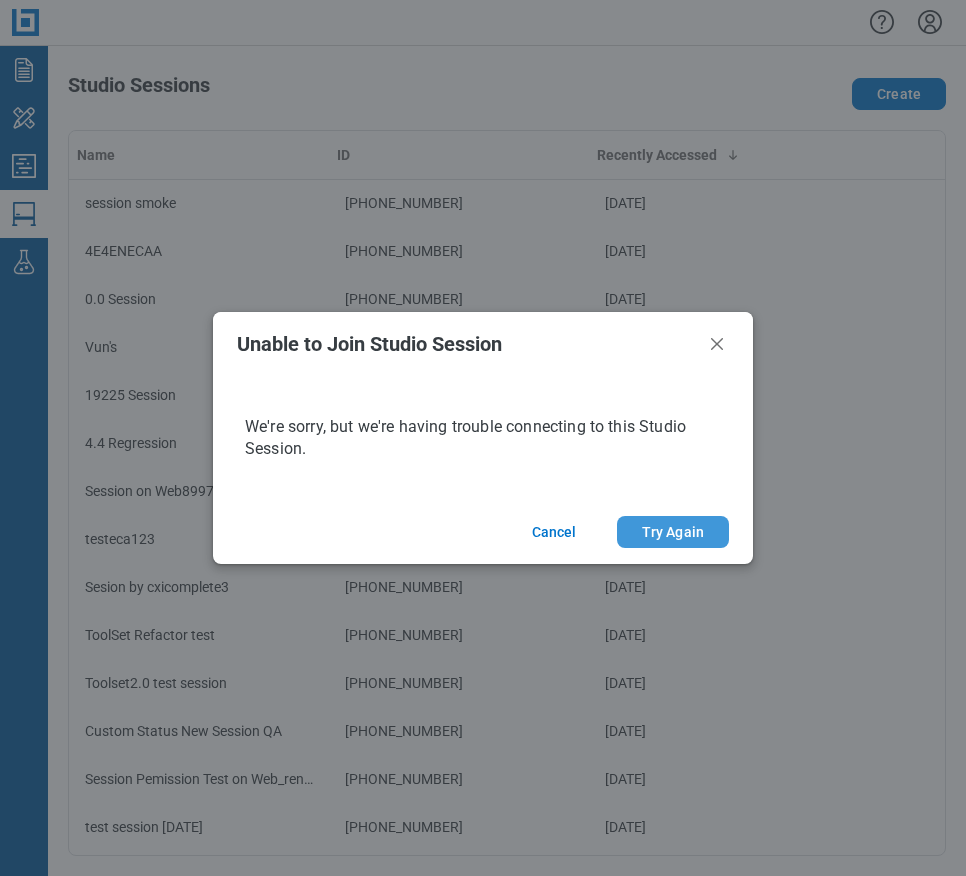 click on "Try Again" at bounding box center [673, 532] 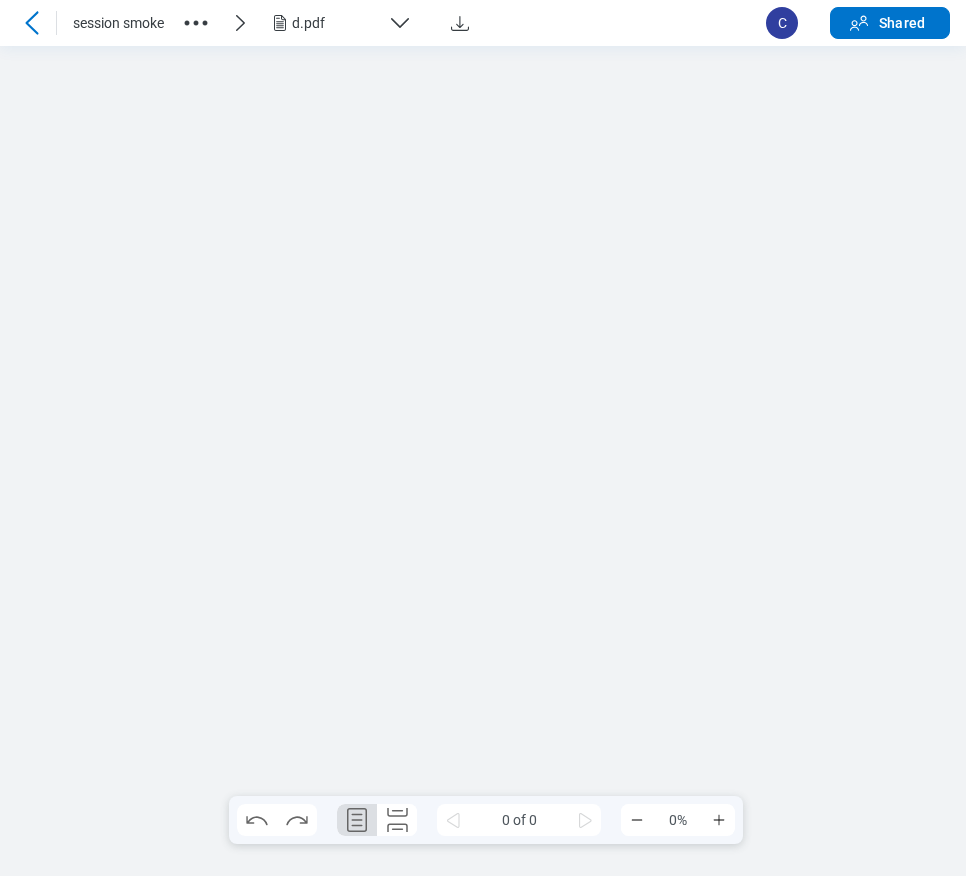 scroll, scrollTop: 0, scrollLeft: 0, axis: both 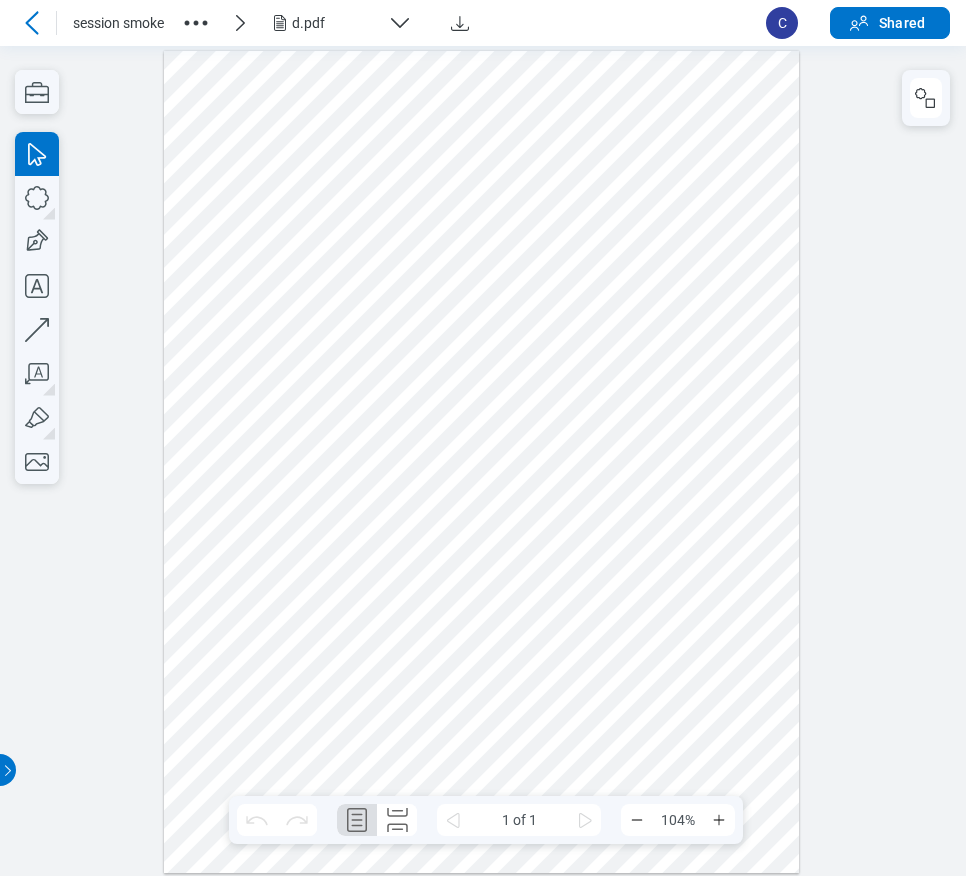 click 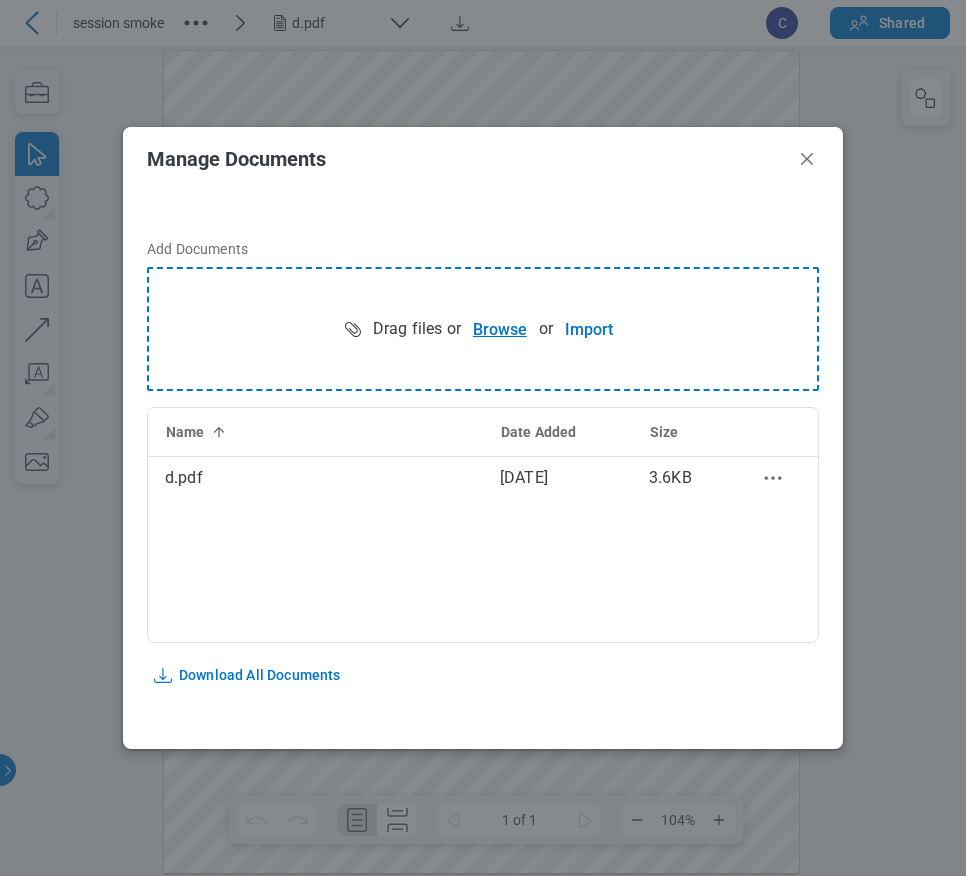 click on "Browse" at bounding box center (500, 329) 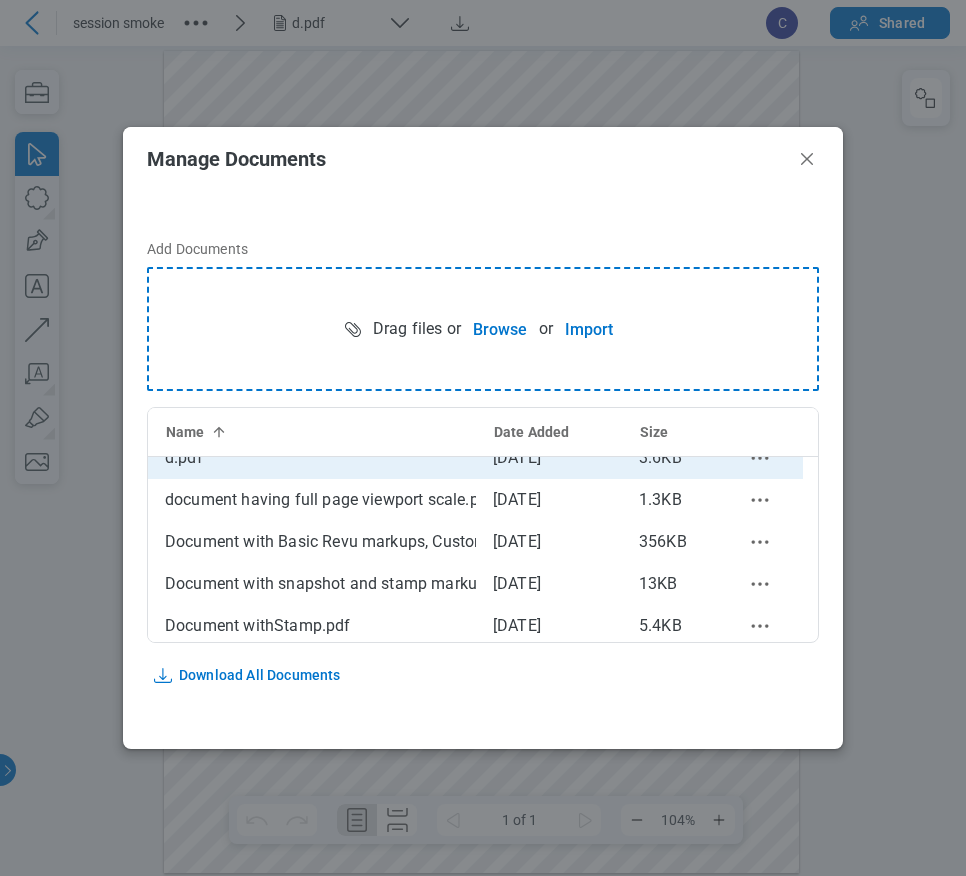 scroll, scrollTop: 25, scrollLeft: 0, axis: vertical 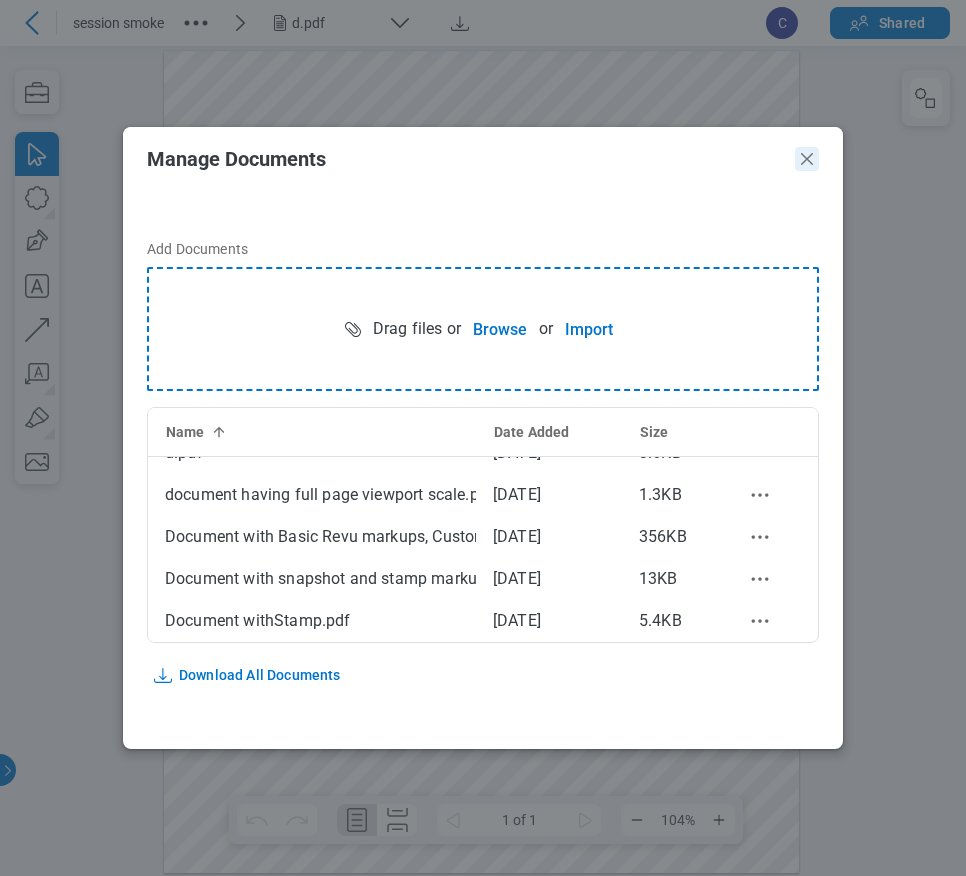 click 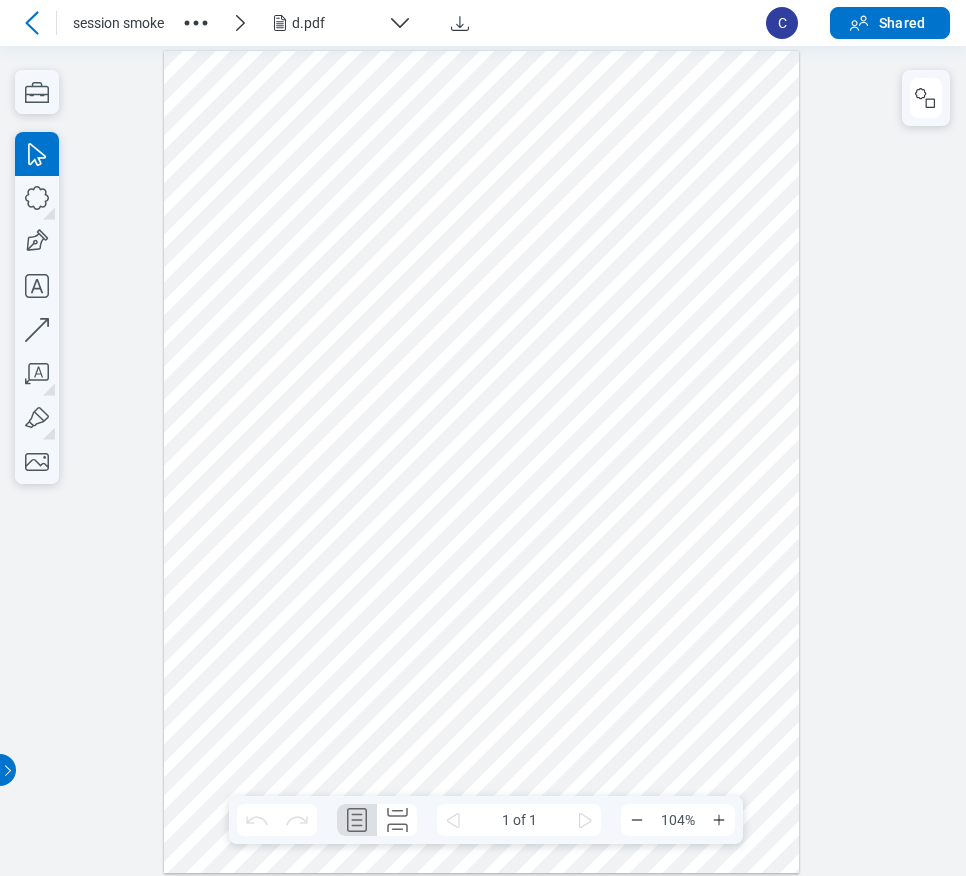 click 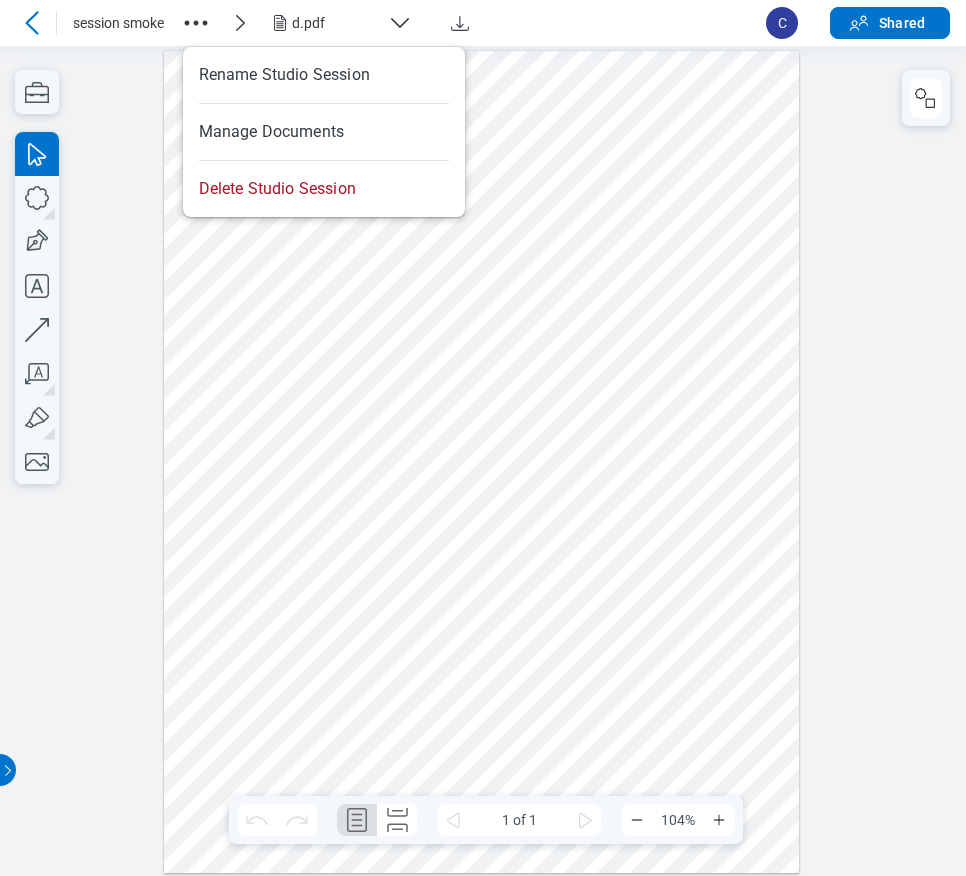 click at bounding box center [482, 461] 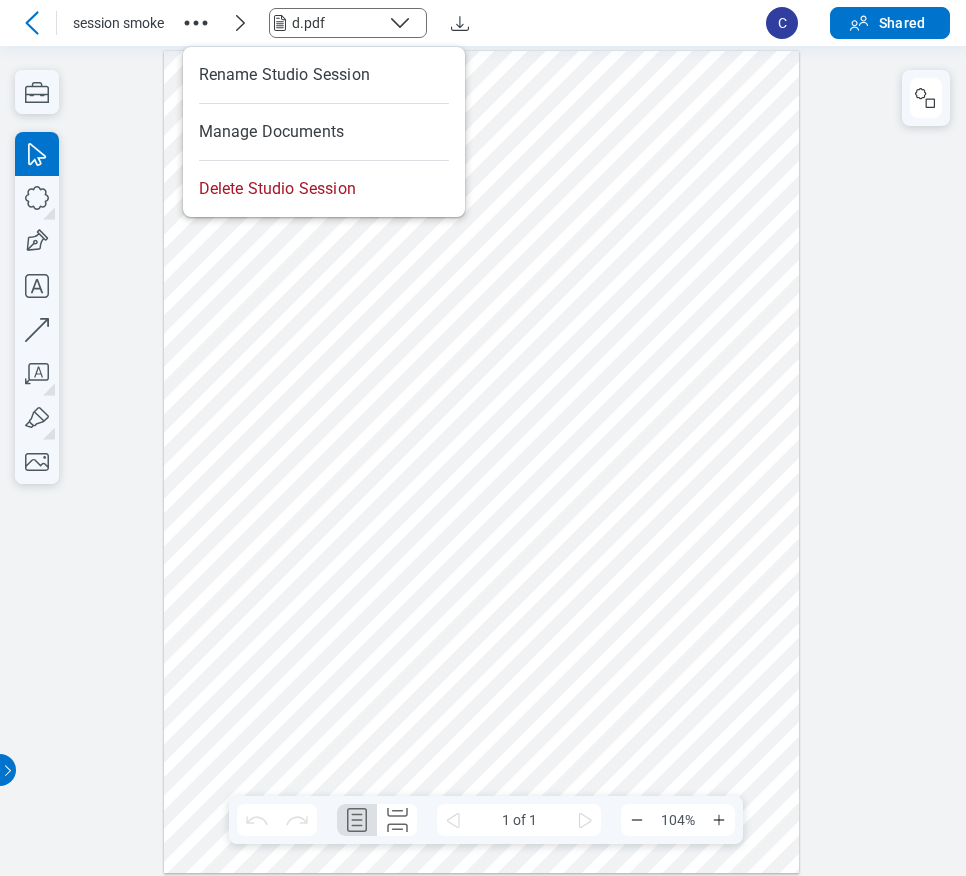 click on "d.pdf" at bounding box center (336, 23) 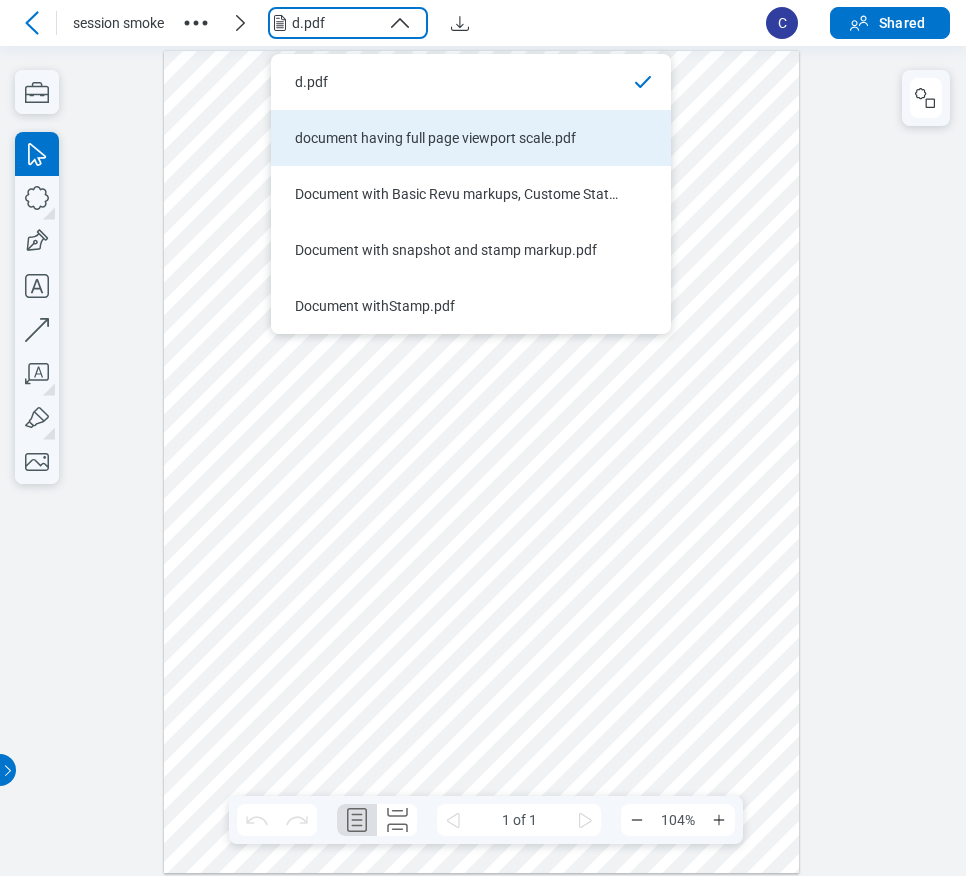 click on "document having full page viewport scale.pdf" at bounding box center (459, 138) 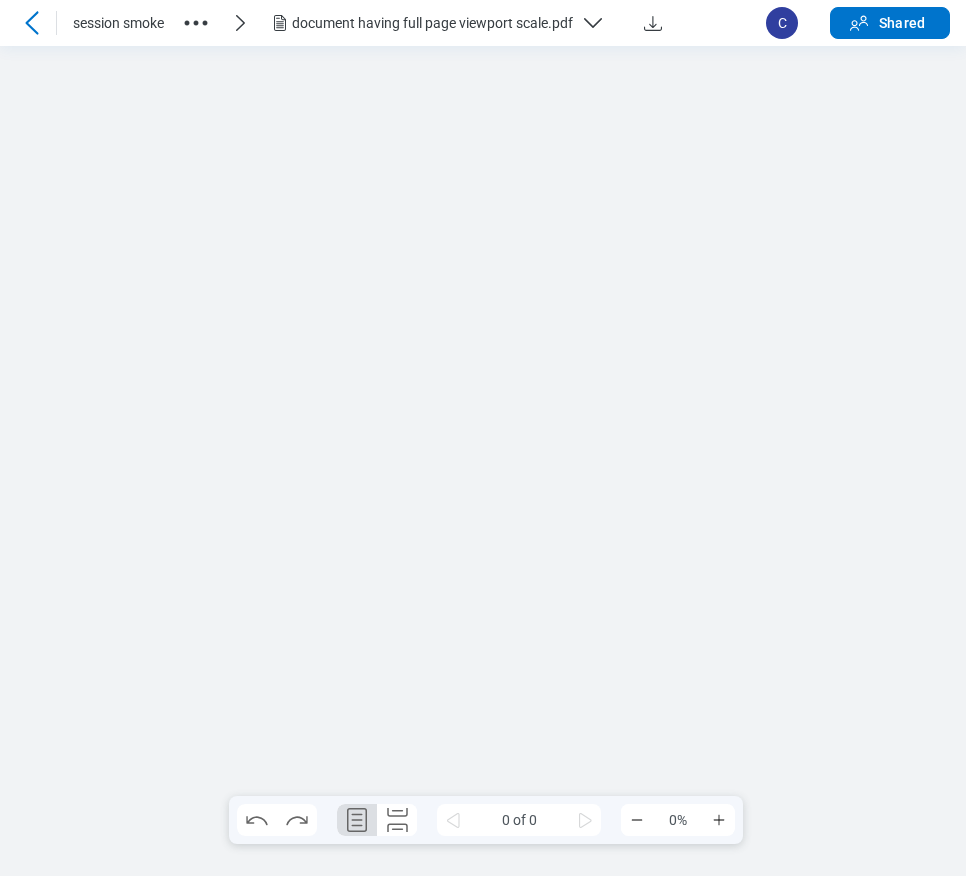 scroll, scrollTop: 0, scrollLeft: 0, axis: both 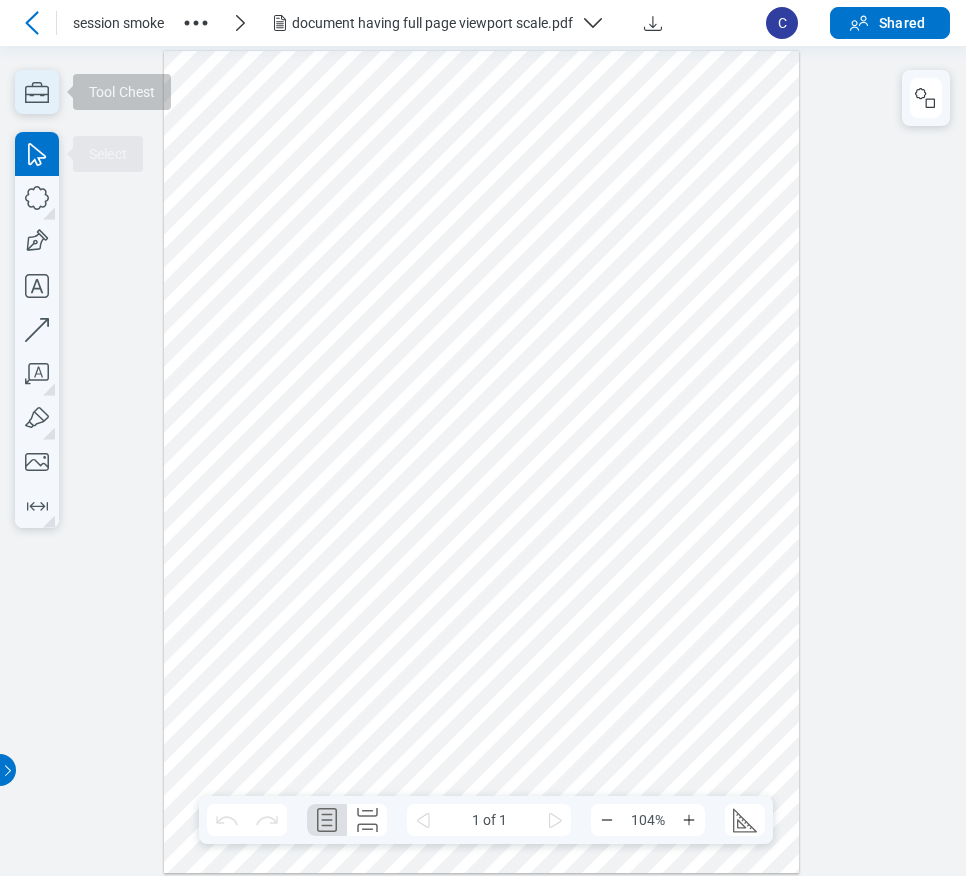 click 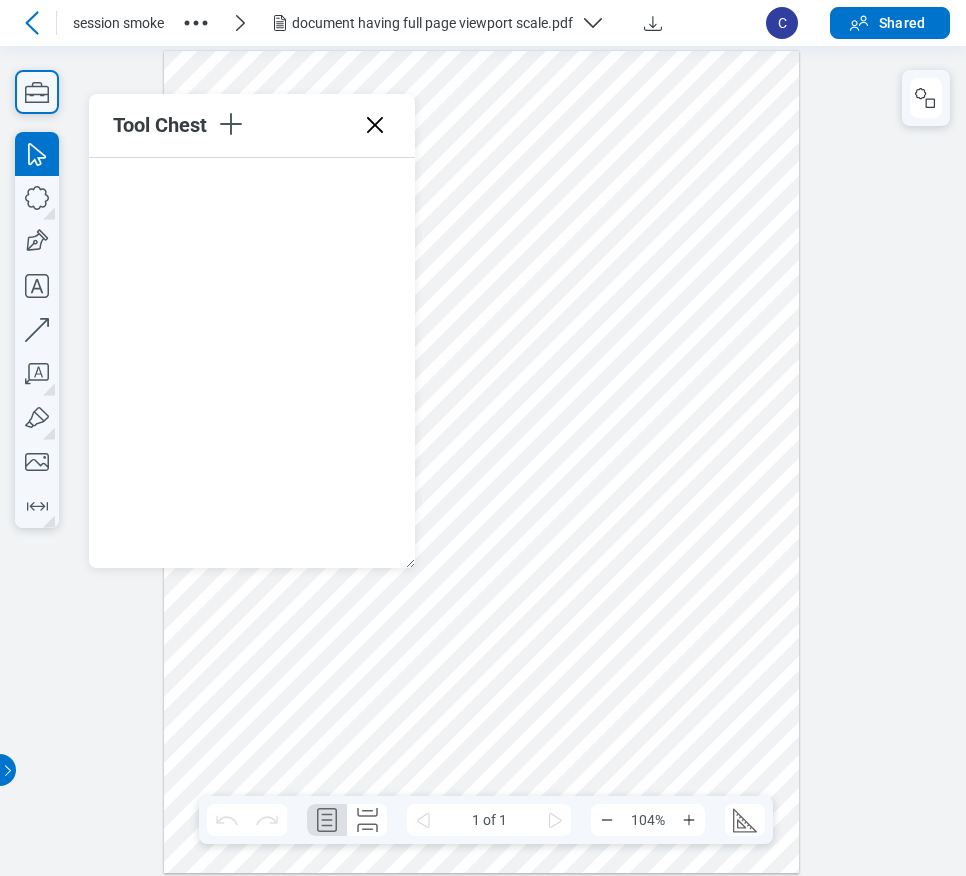 click at bounding box center [482, 461] 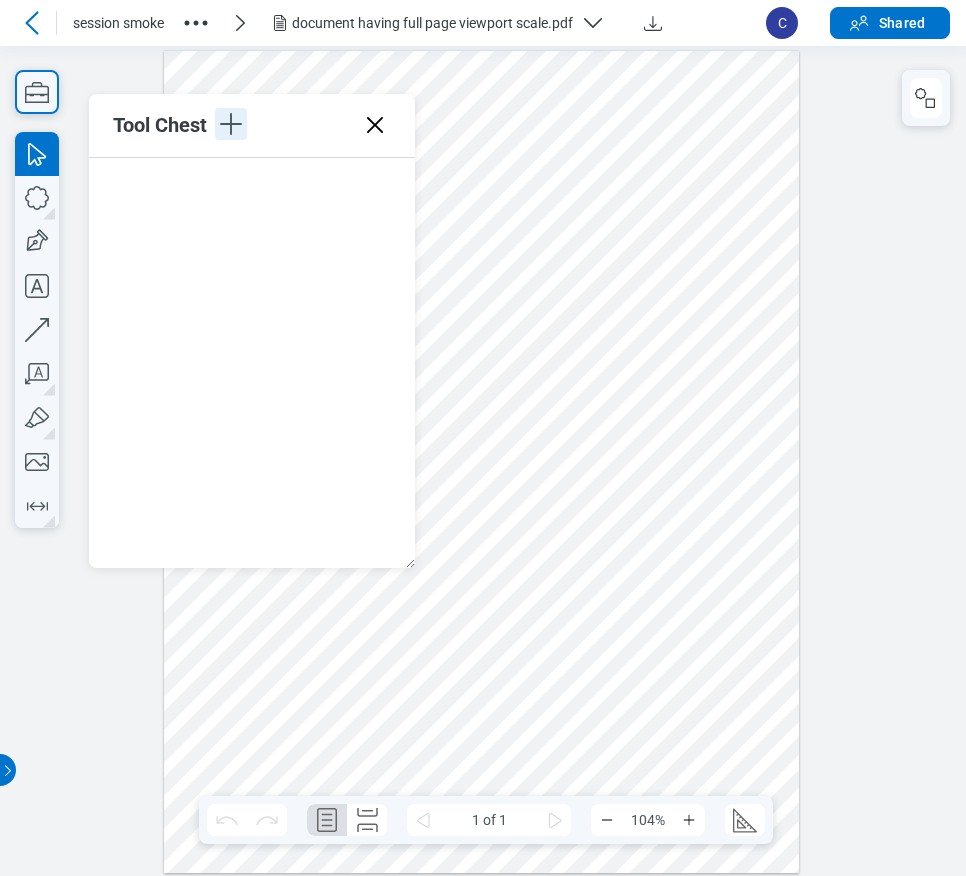 click 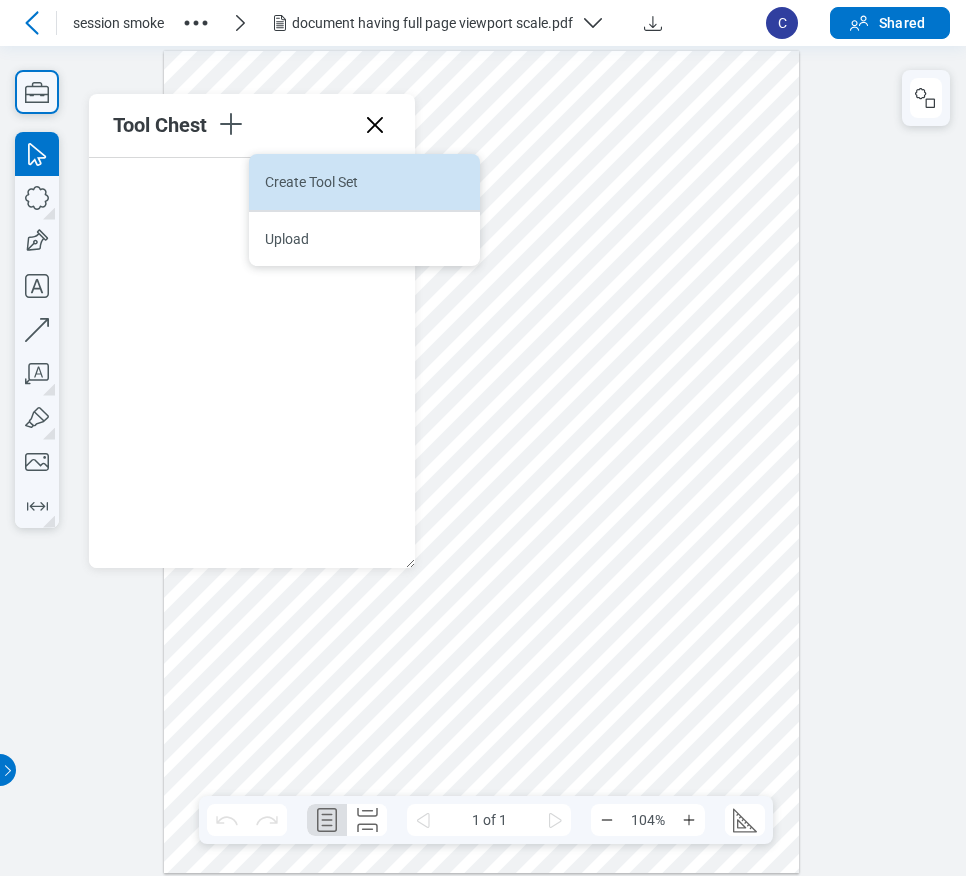 click on "Create Tool Set" at bounding box center (364, 182) 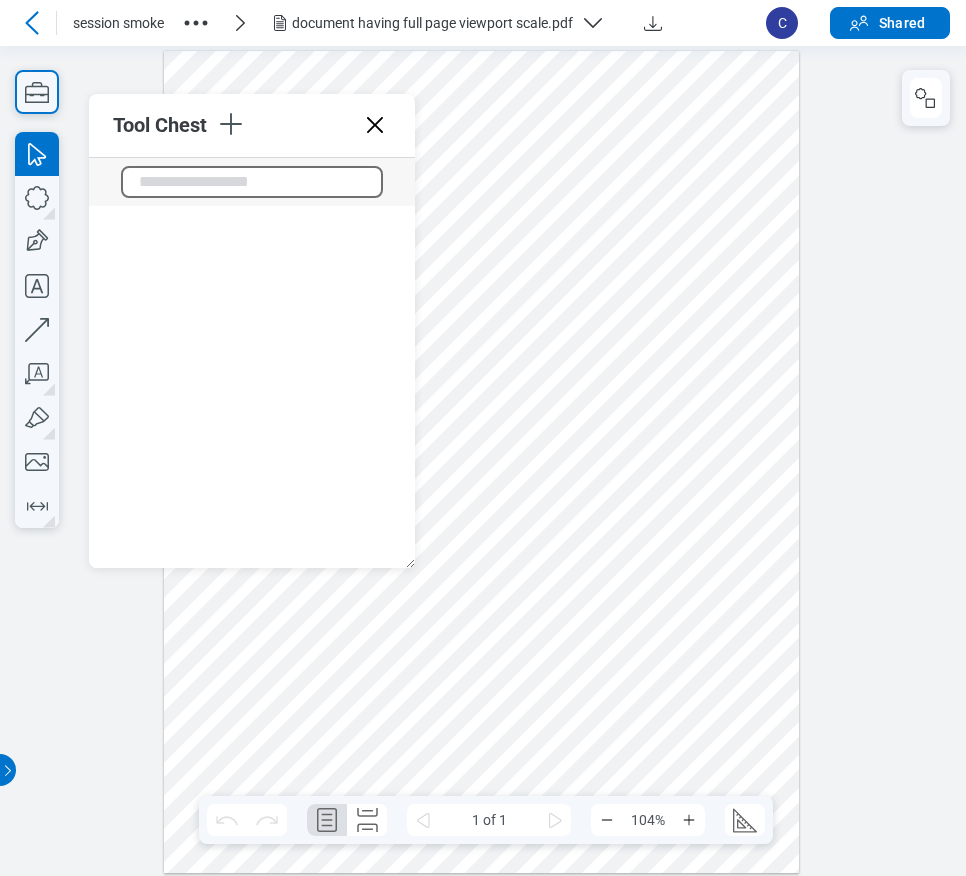 click 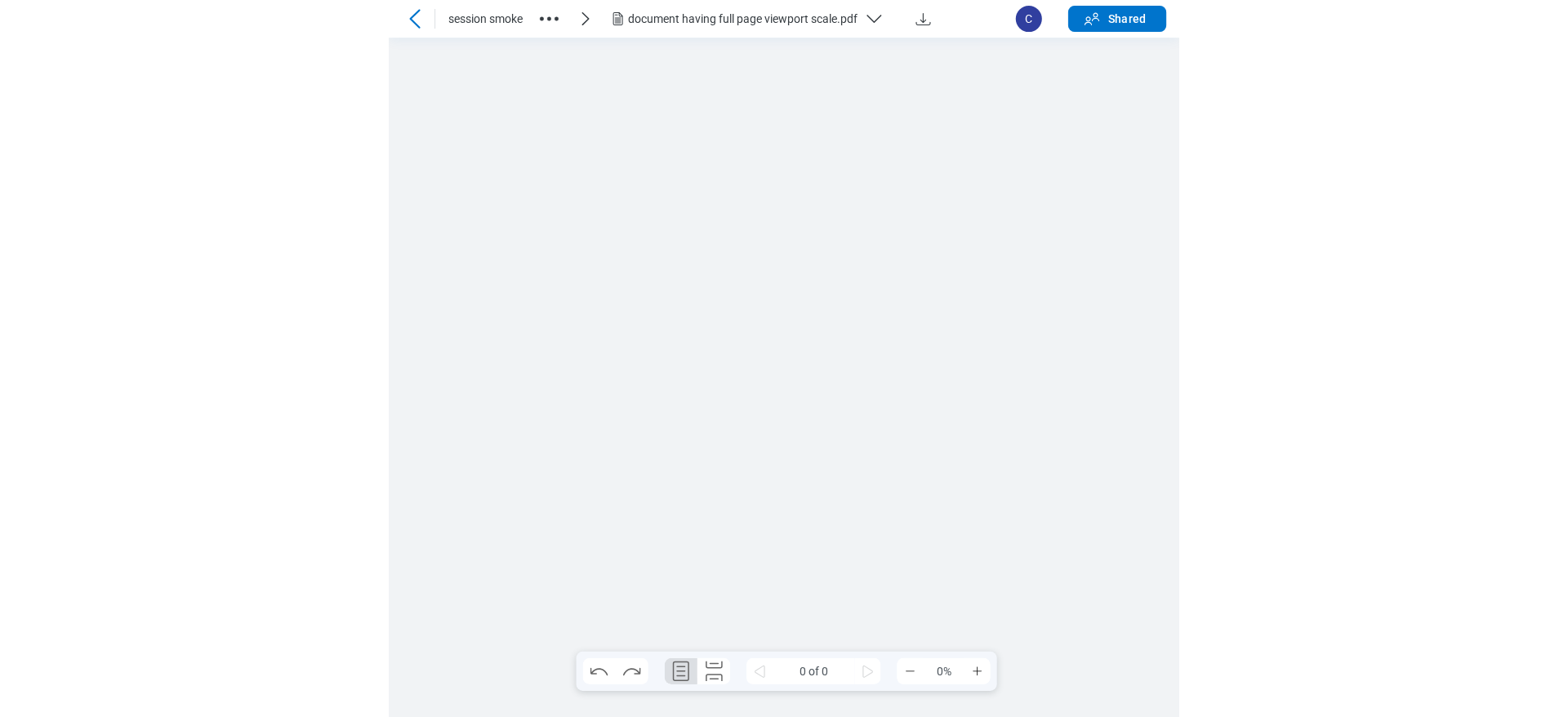 scroll, scrollTop: 0, scrollLeft: 0, axis: both 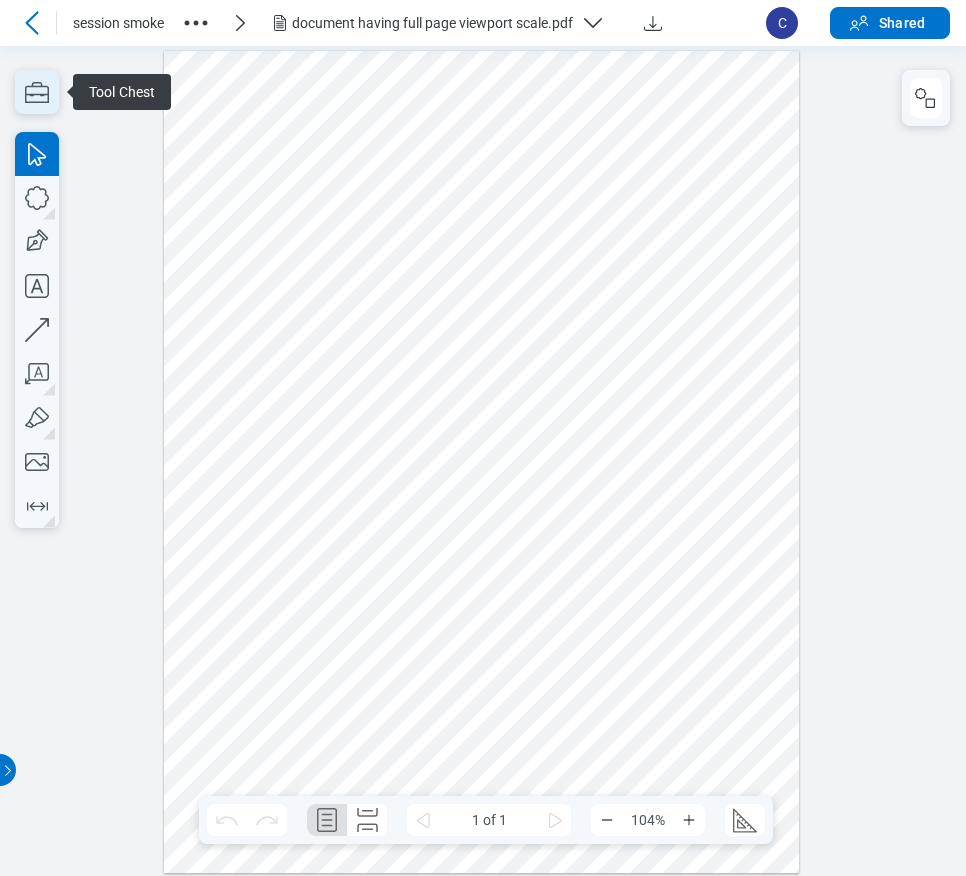 click 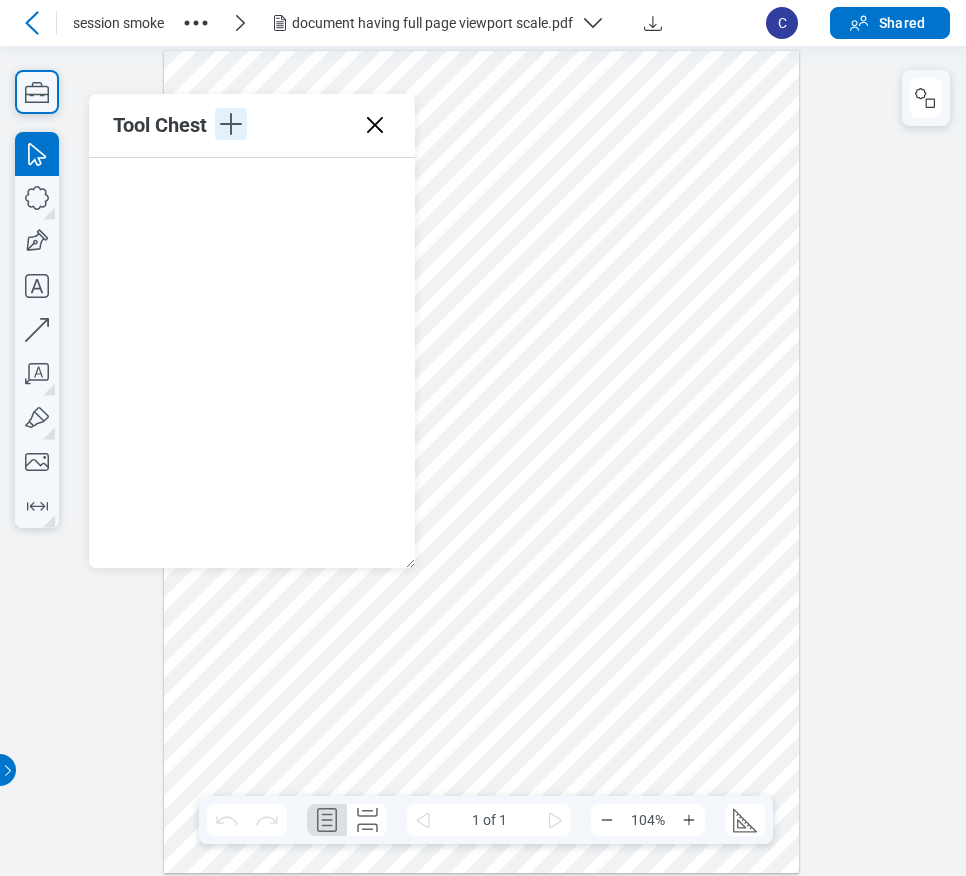 click 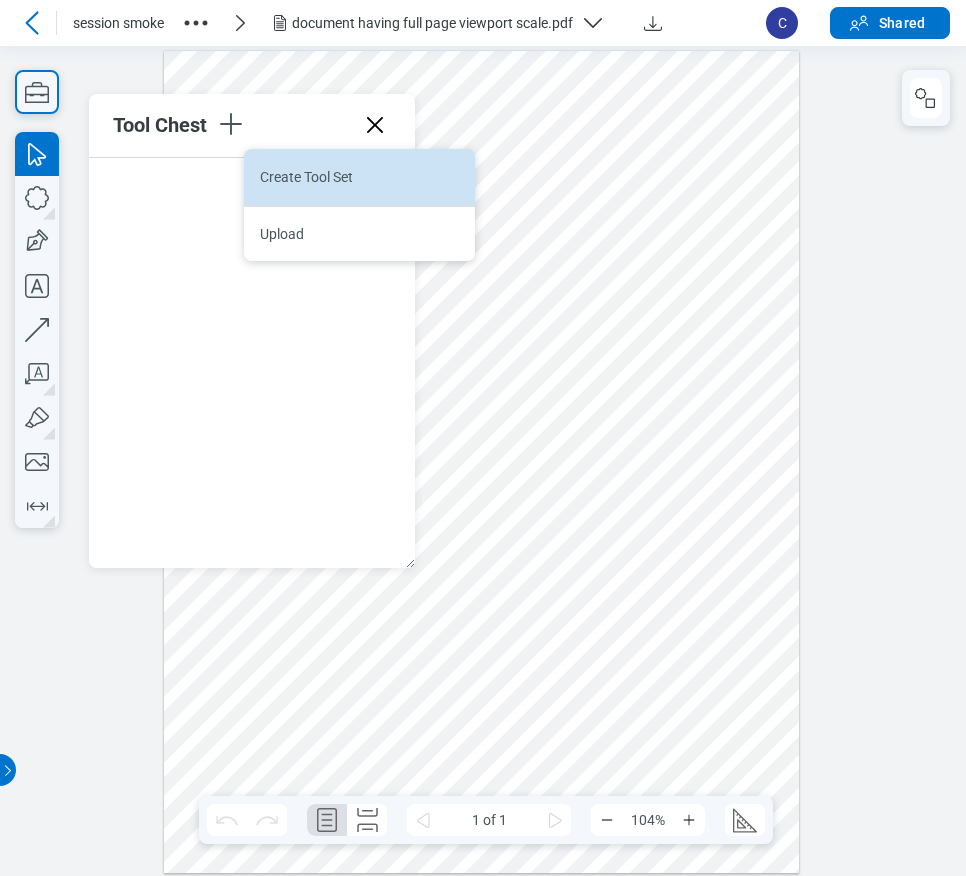 click on "Create Tool Set" at bounding box center [359, 177] 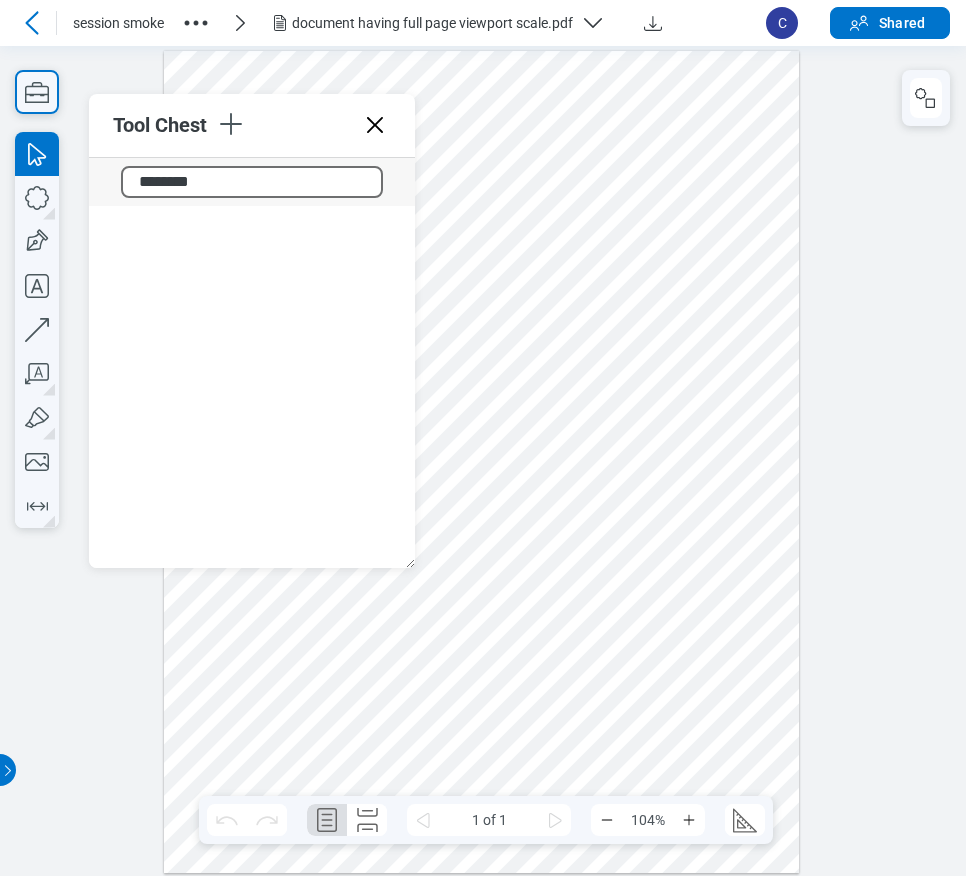 type on "*********" 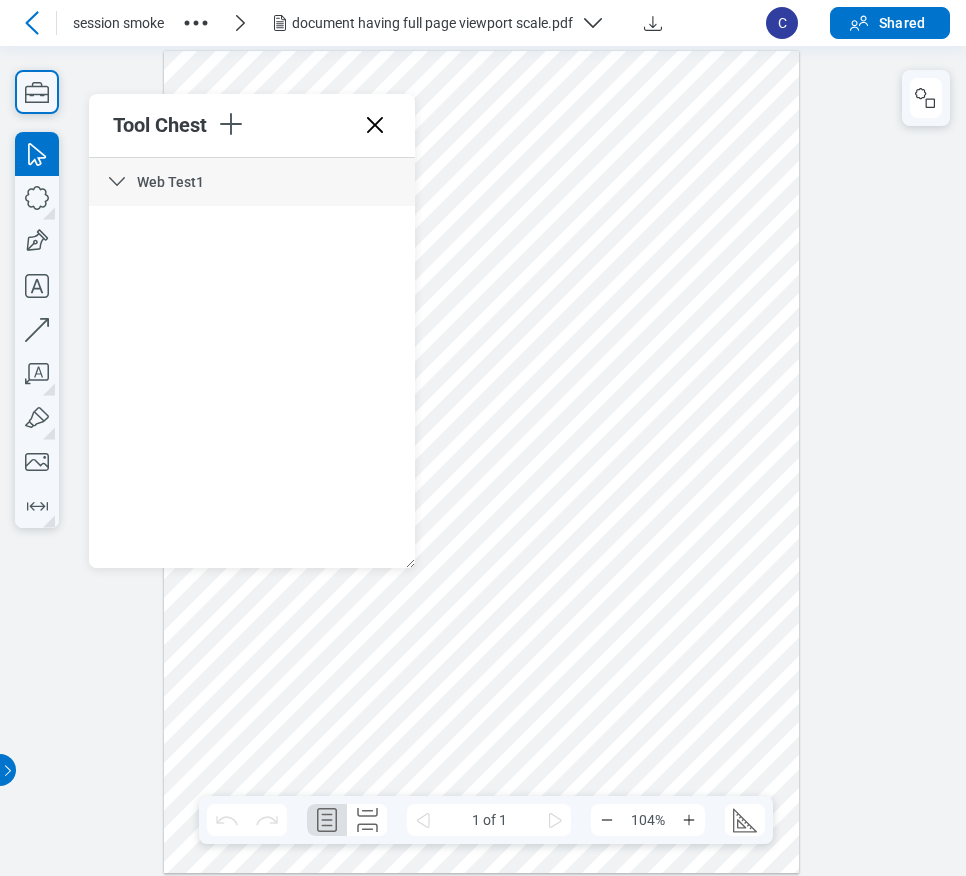 click at bounding box center (482, 461) 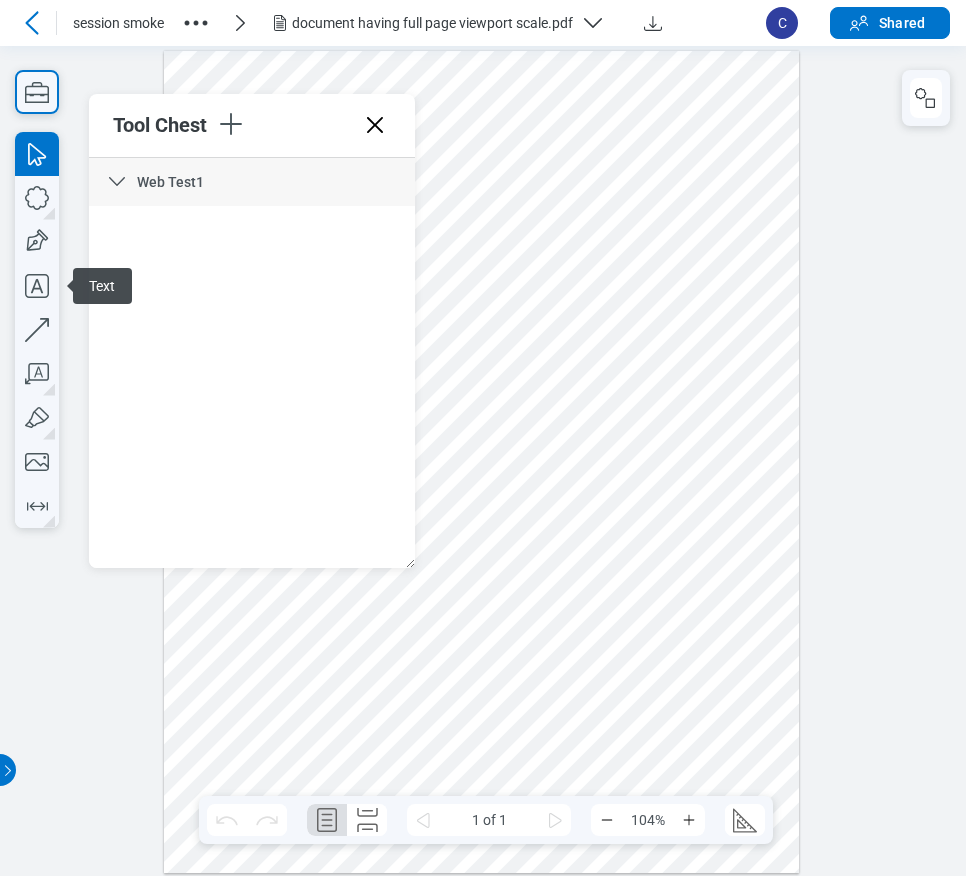 click at bounding box center (482, 461) 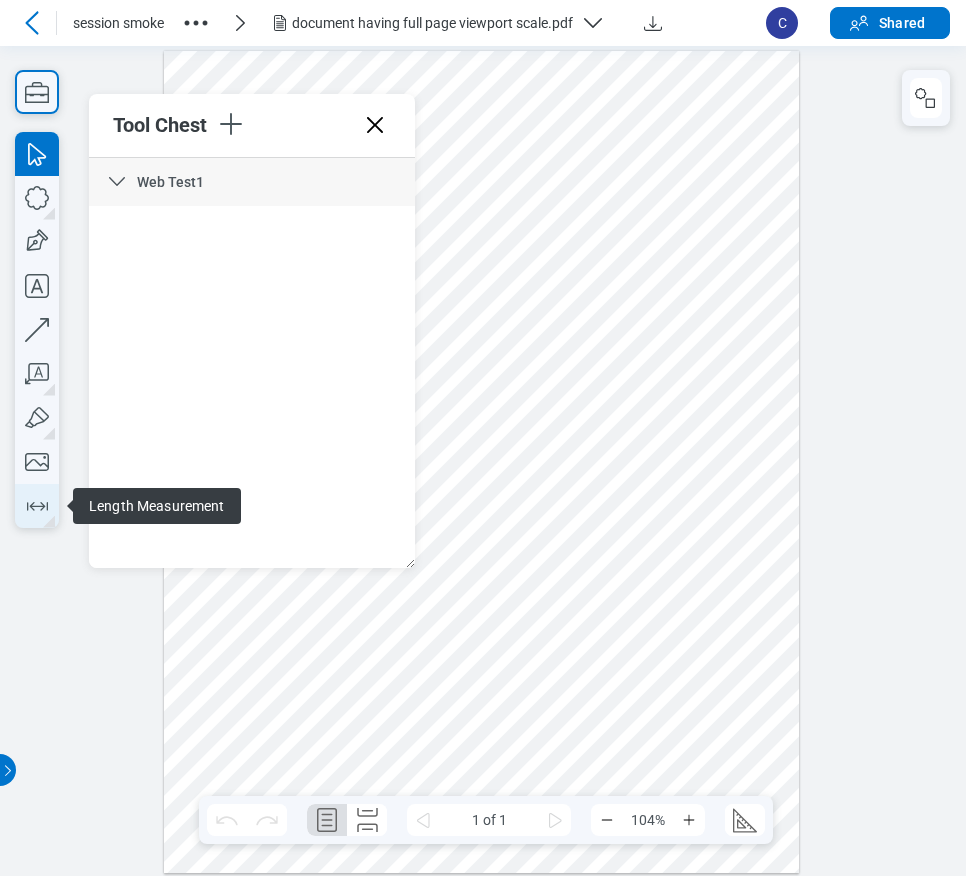 click 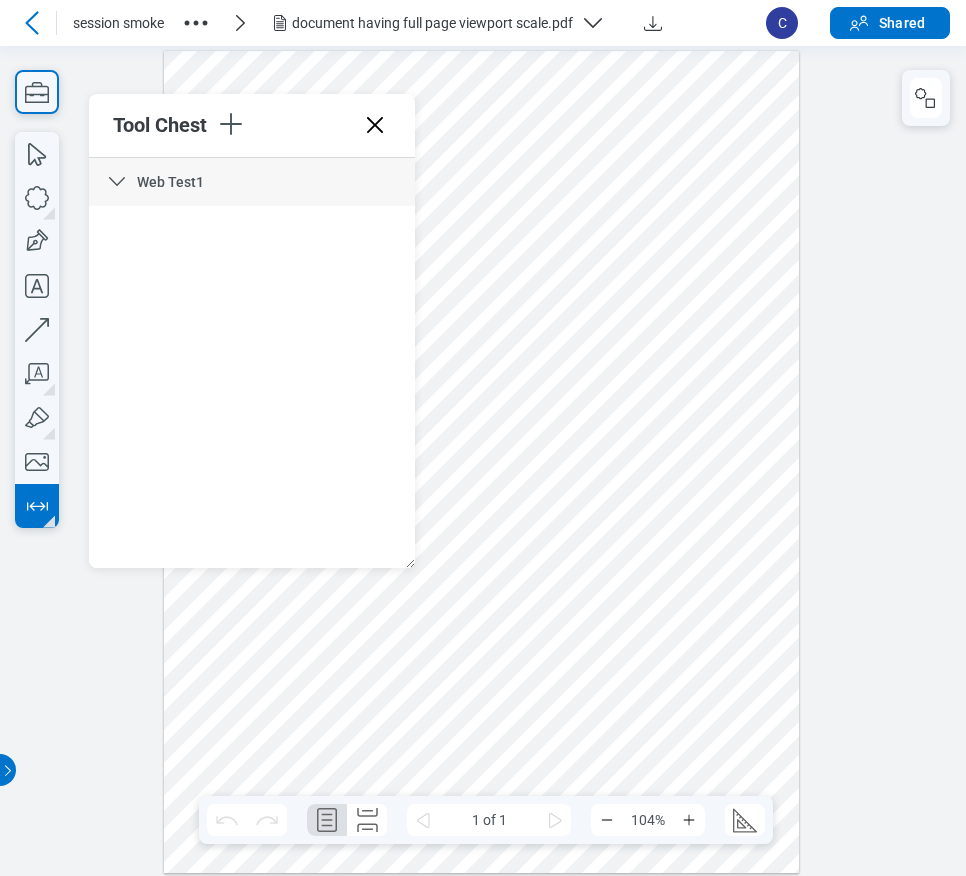 drag, startPoint x: 488, startPoint y: 266, endPoint x: 708, endPoint y: 274, distance: 220.1454 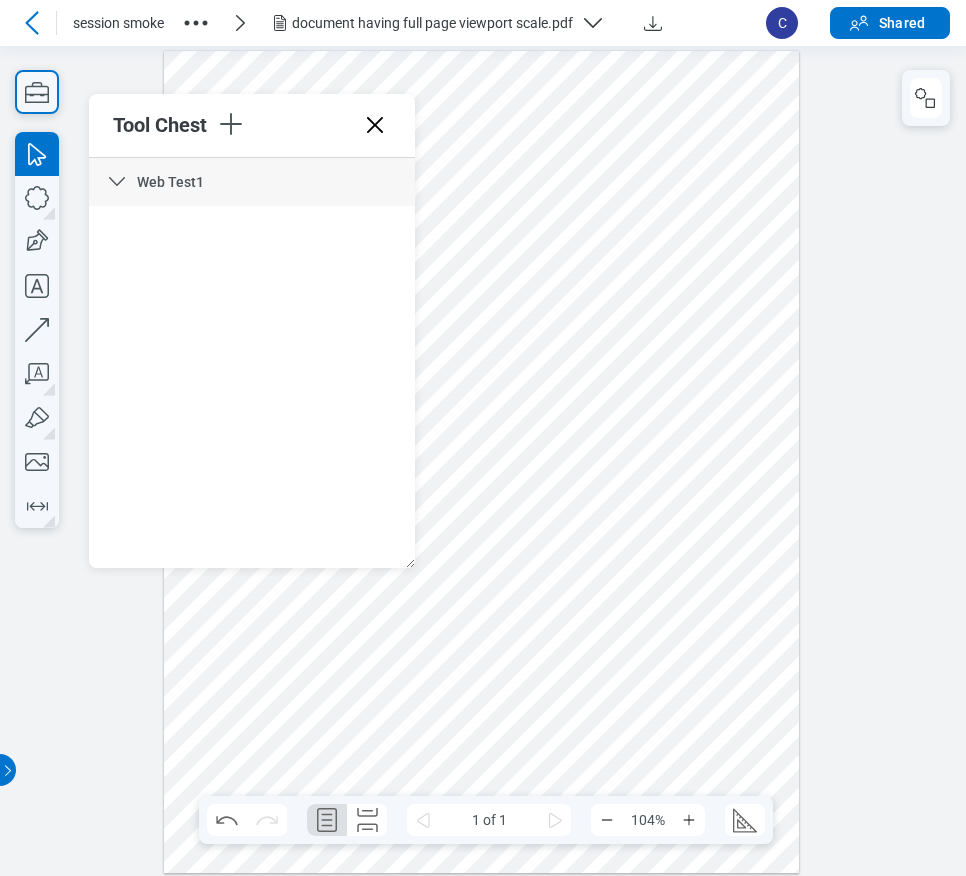 click at bounding box center [482, 461] 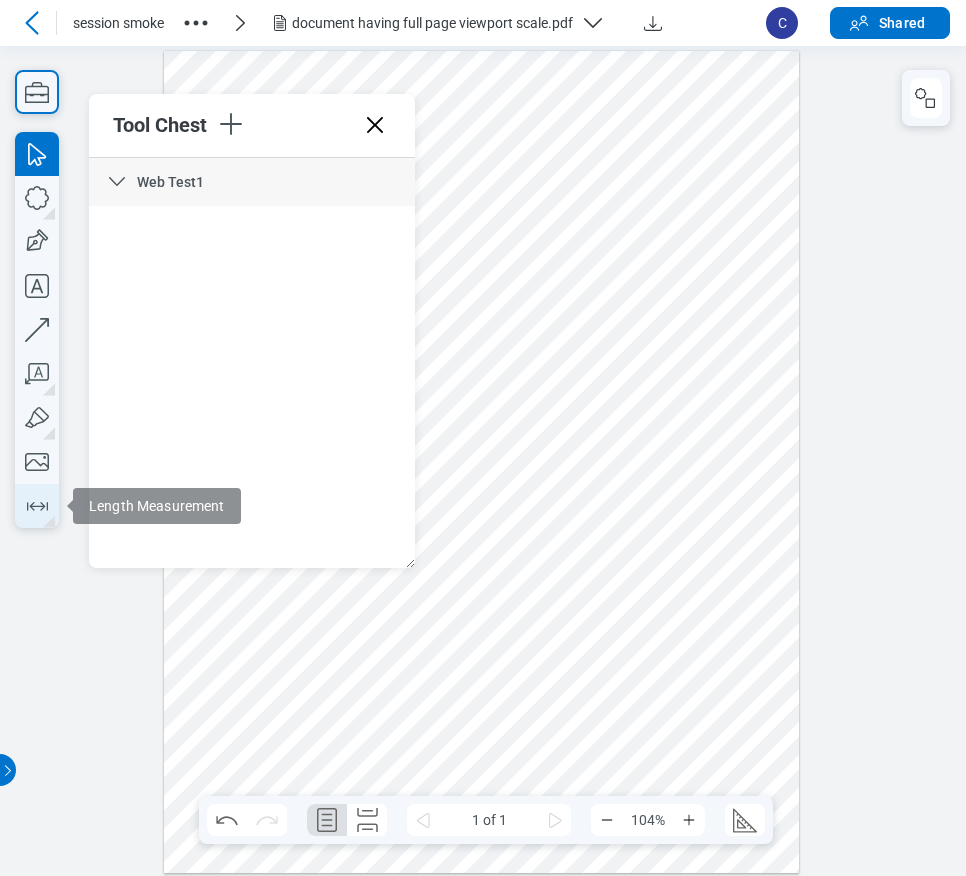 click 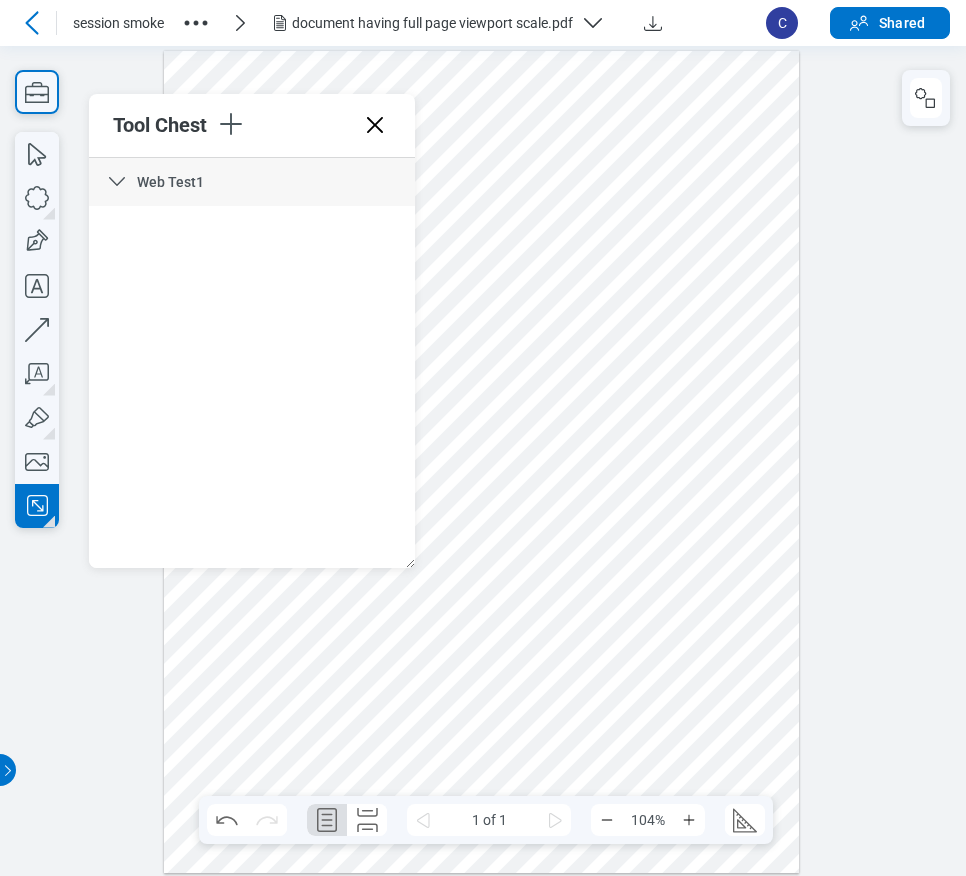 drag, startPoint x: 606, startPoint y: 352, endPoint x: 675, endPoint y: 446, distance: 116.60618 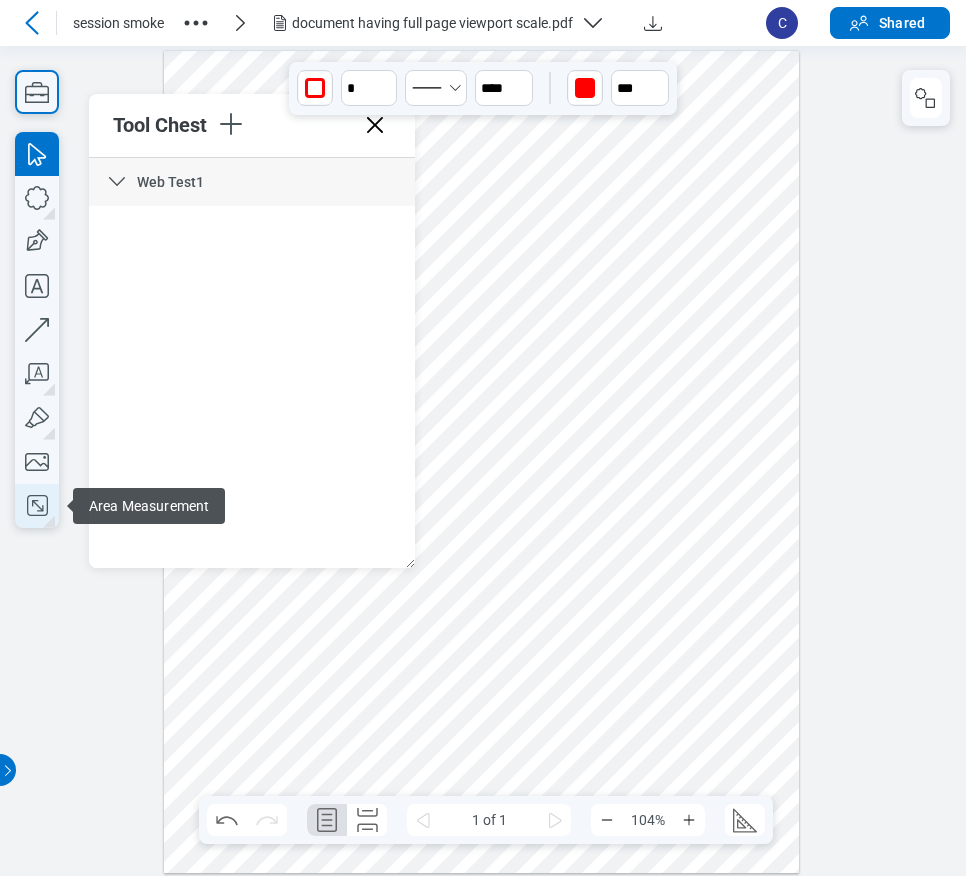 click 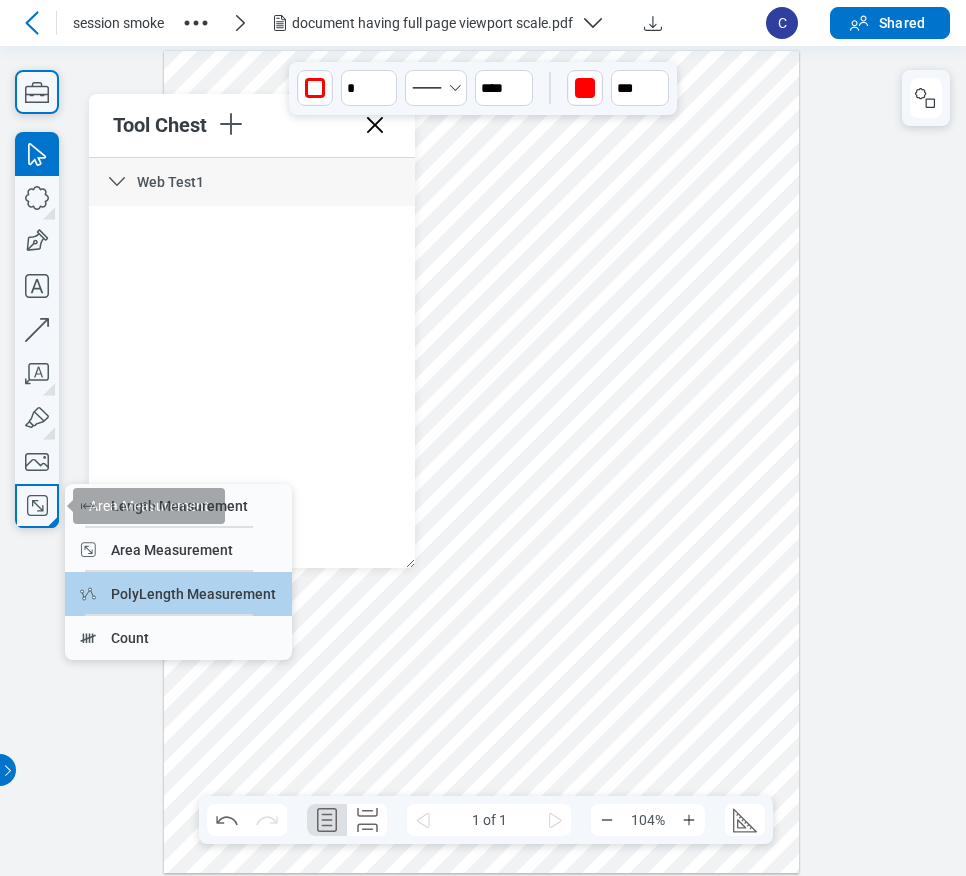 drag, startPoint x: 145, startPoint y: 587, endPoint x: 500, endPoint y: 539, distance: 358.23038 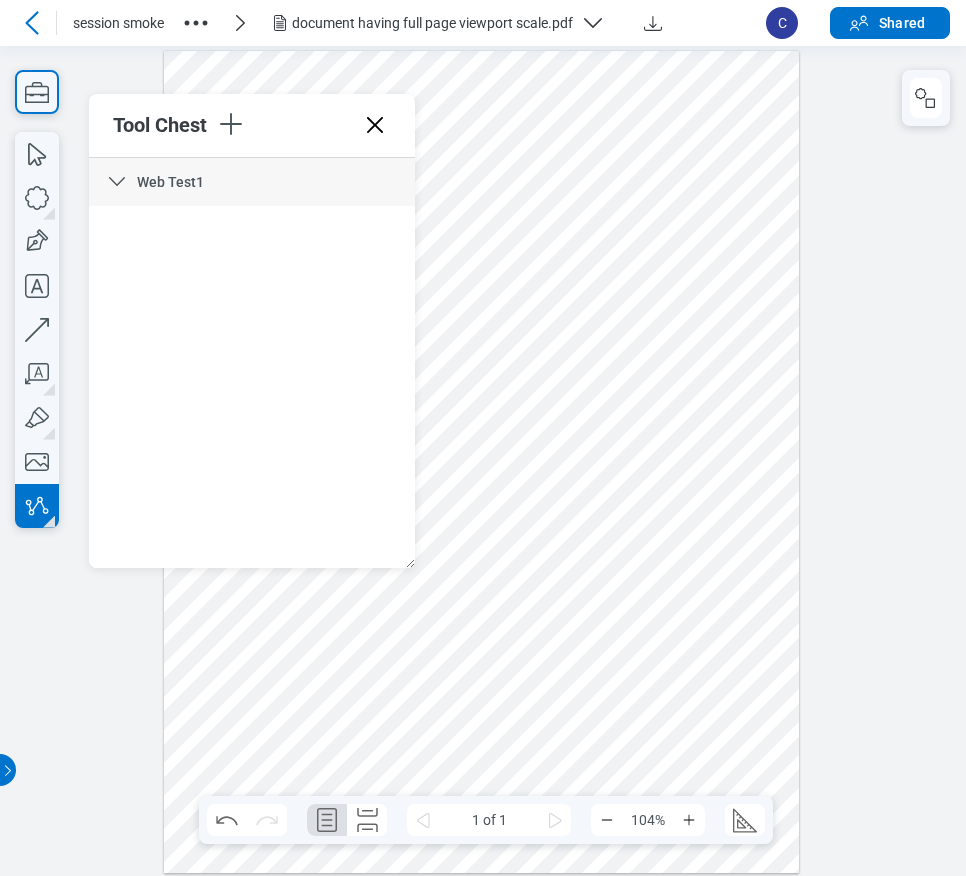 click at bounding box center (482, 461) 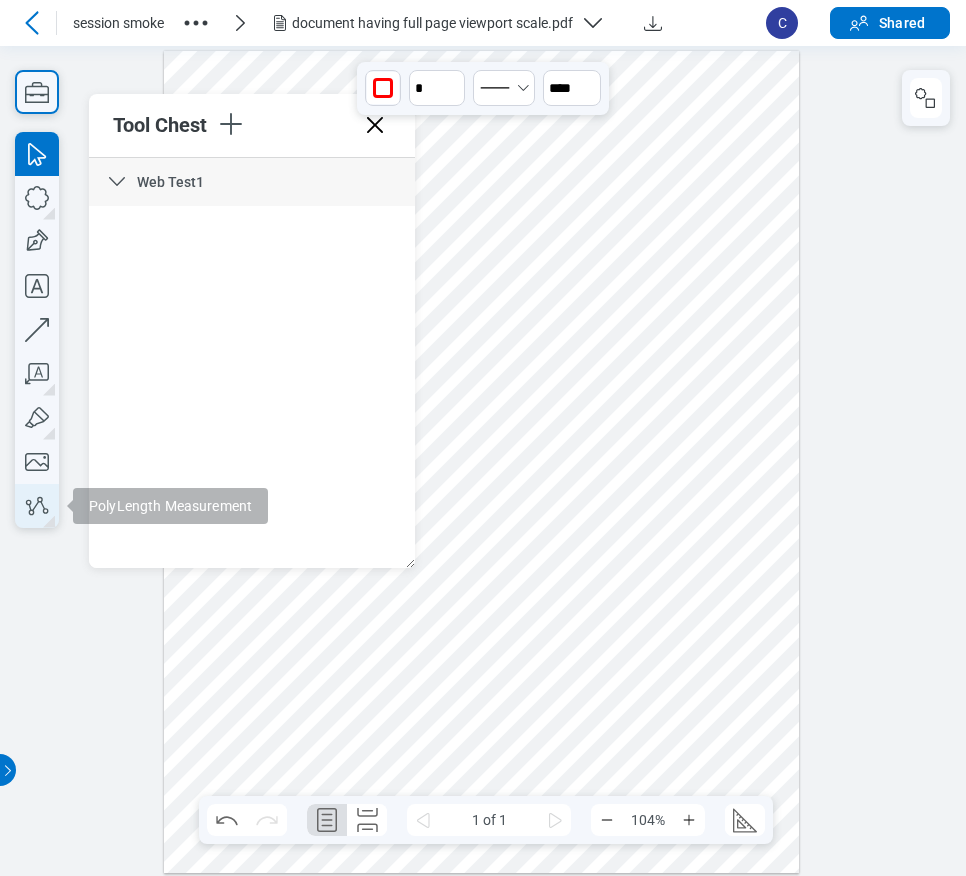 click 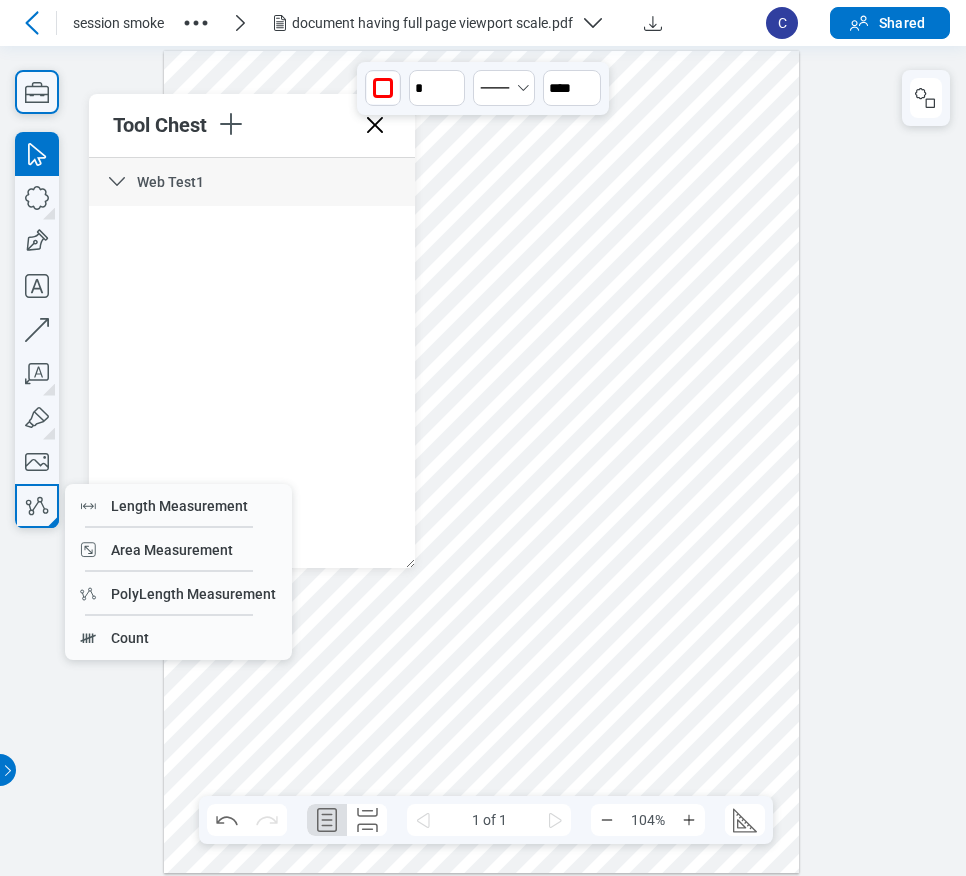 type 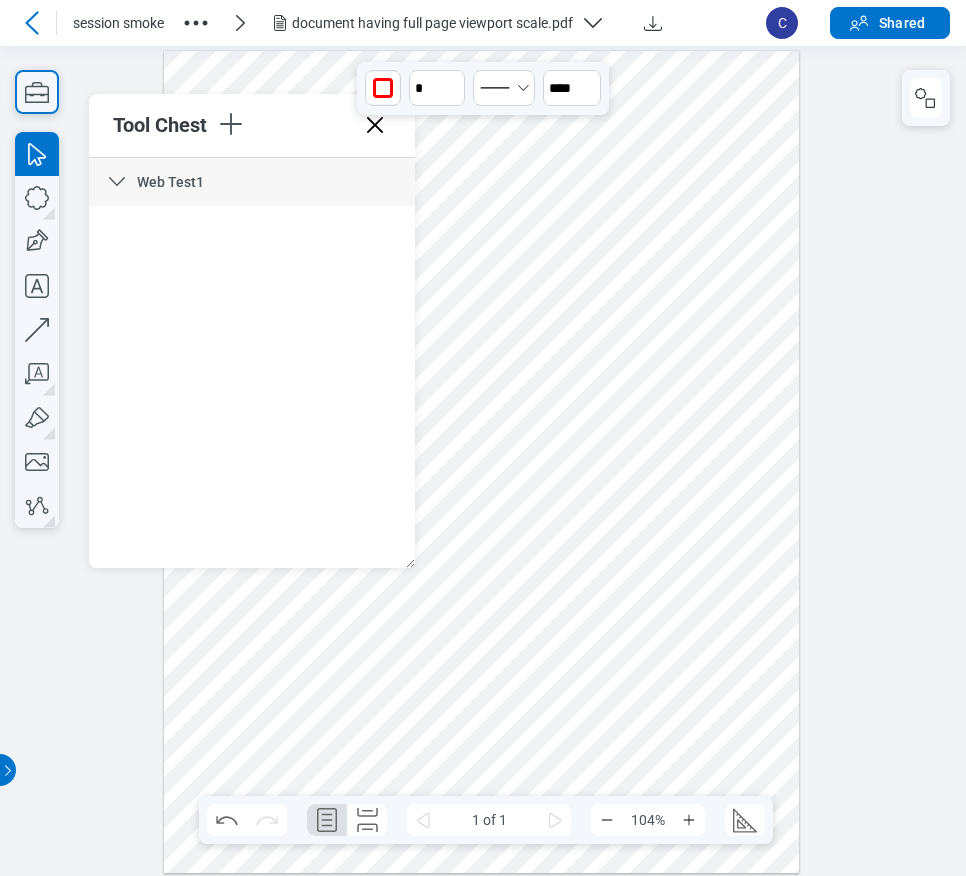 click at bounding box center (482, 461) 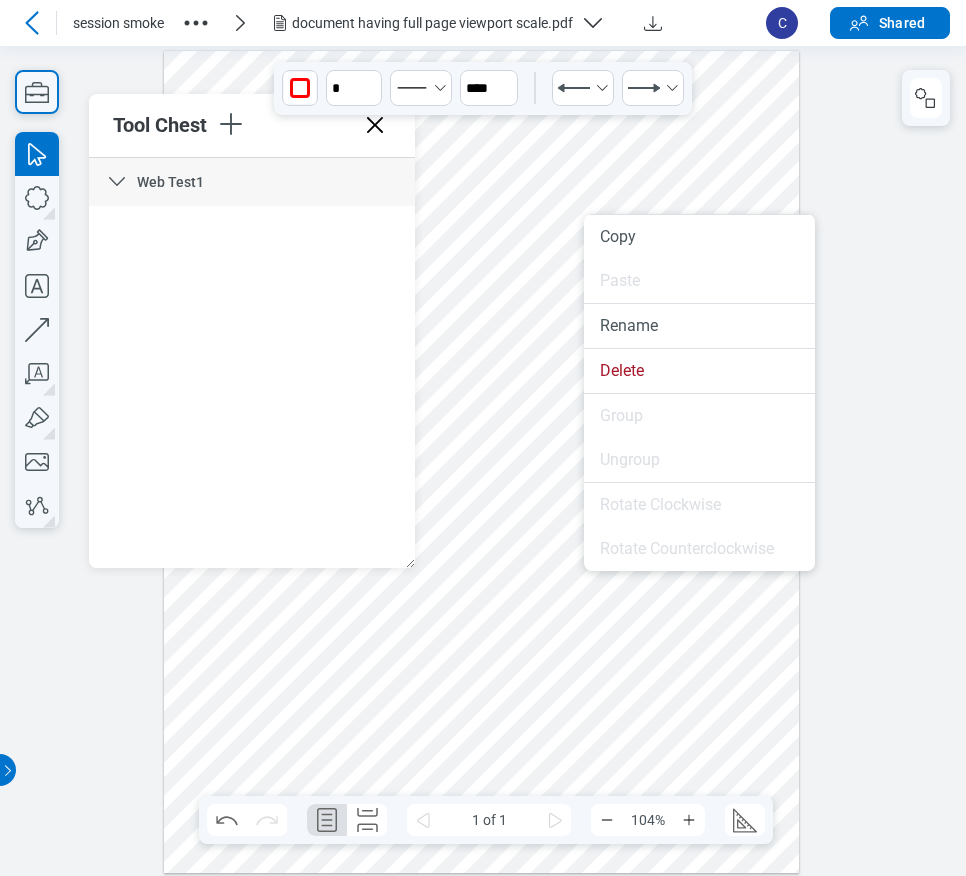 click at bounding box center [482, 461] 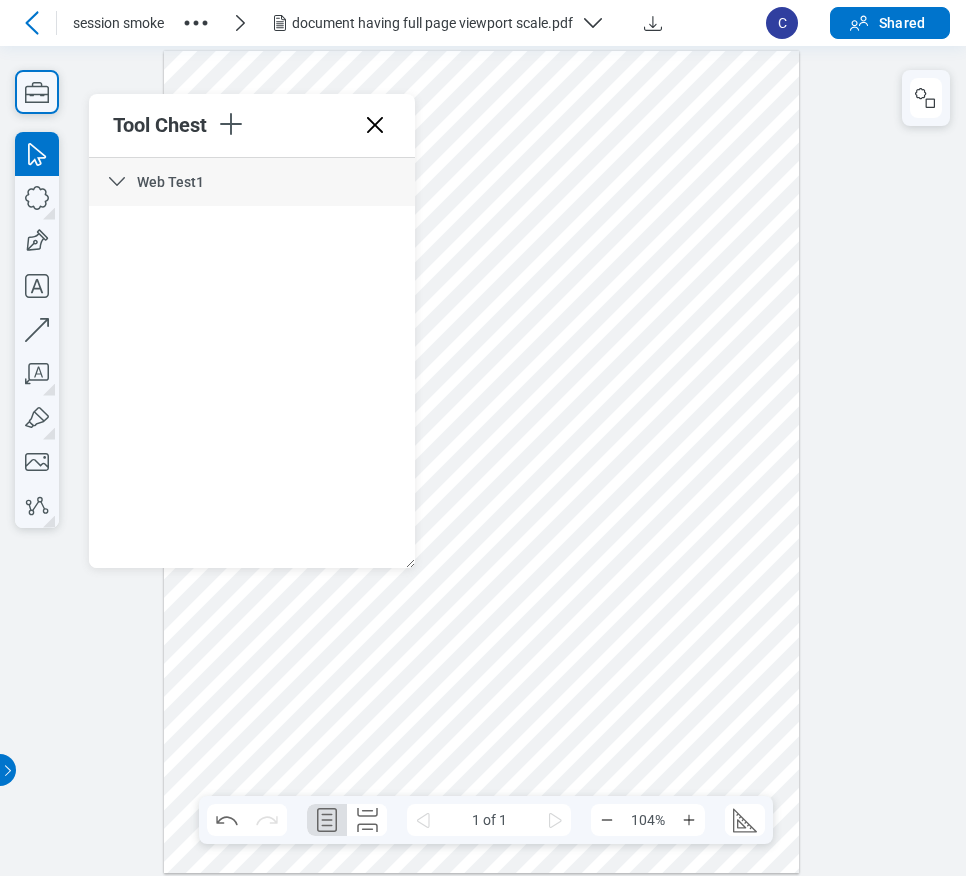 click at bounding box center [482, 461] 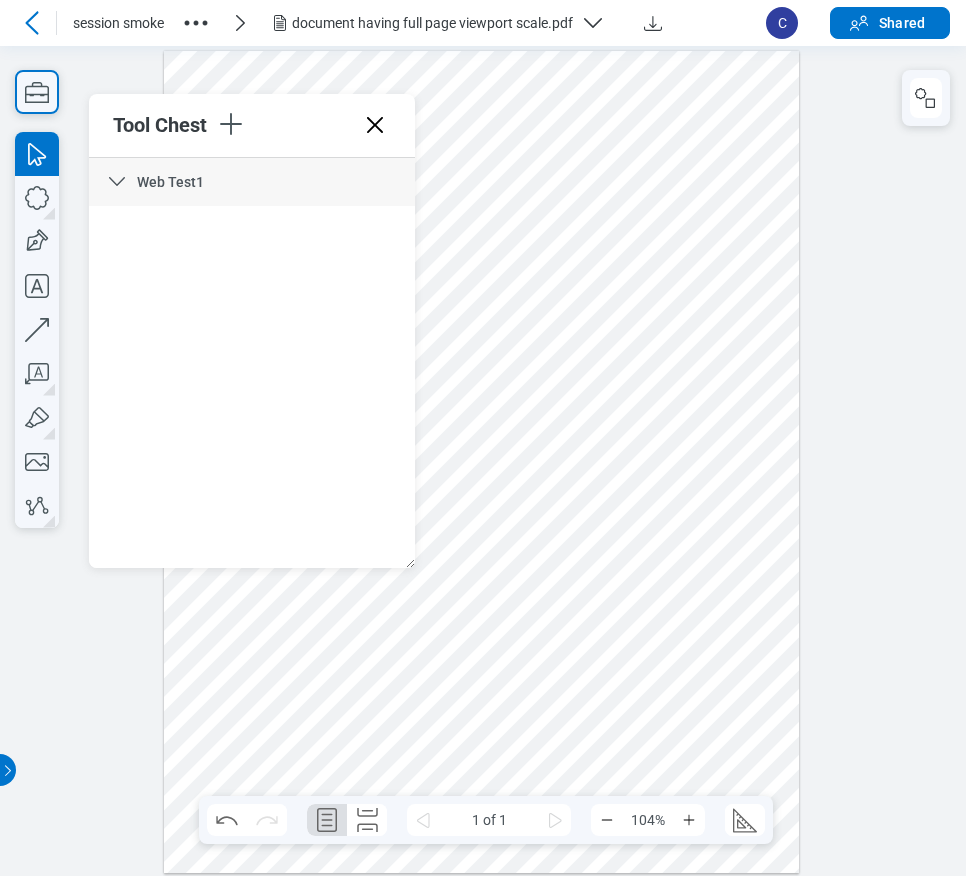 click at bounding box center [482, 461] 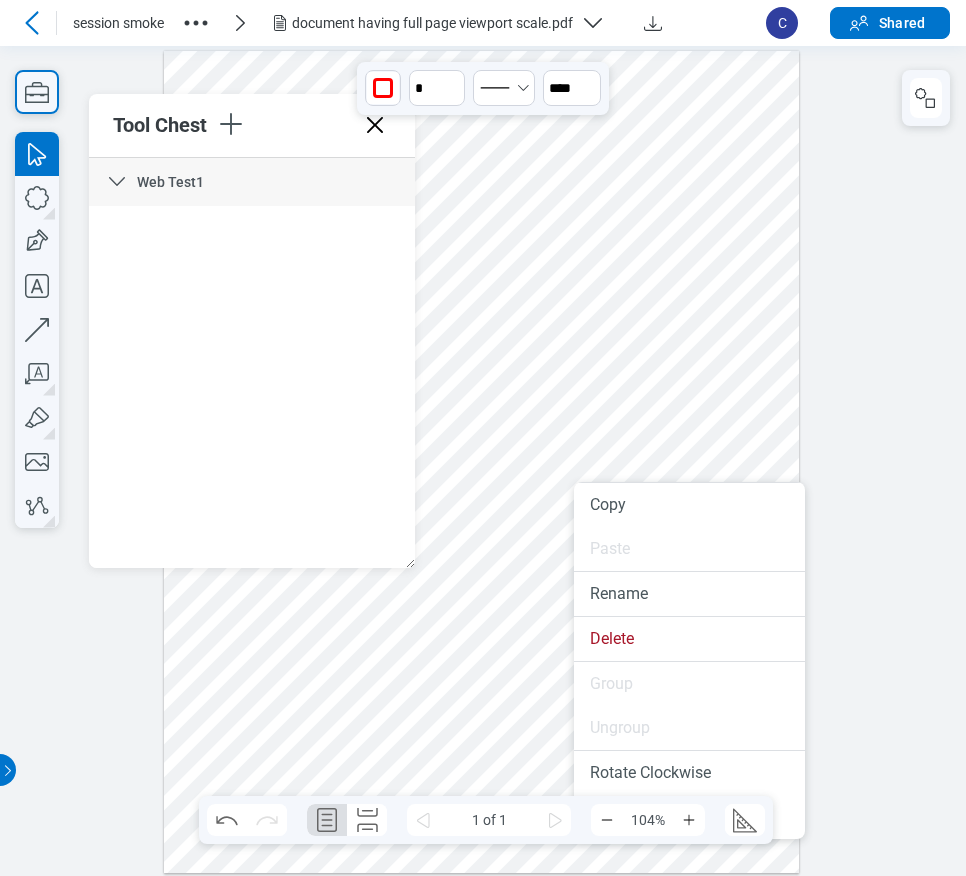 click at bounding box center [482, 461] 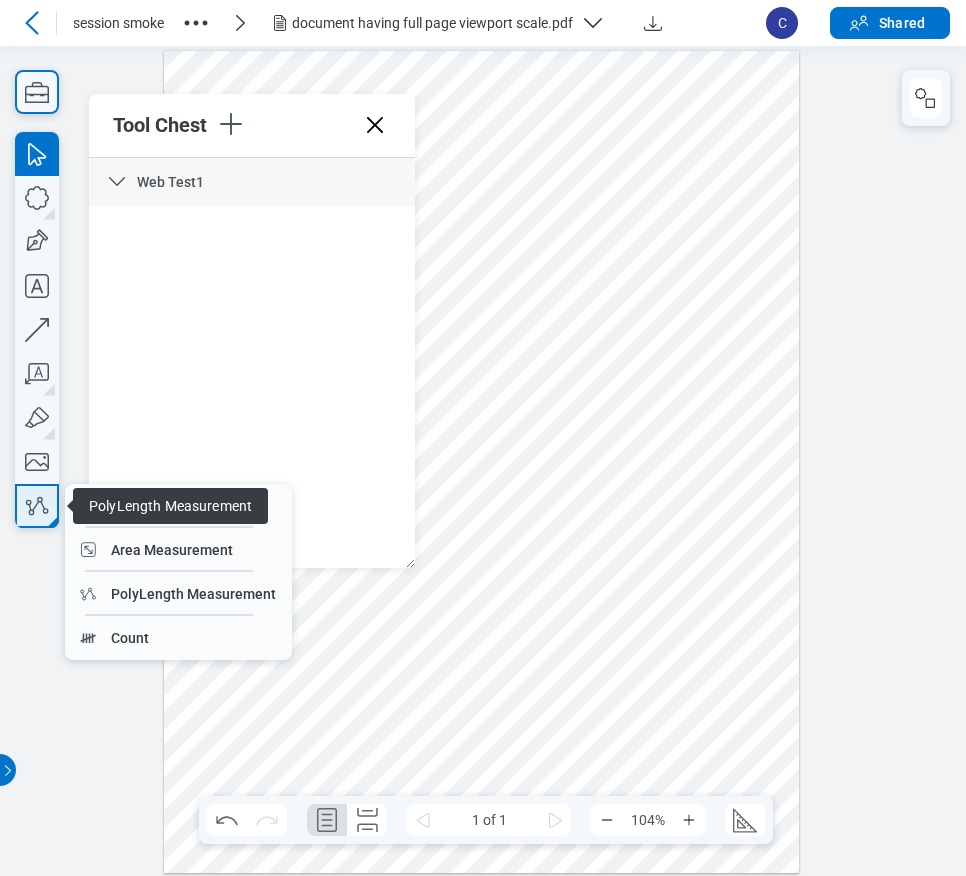 click 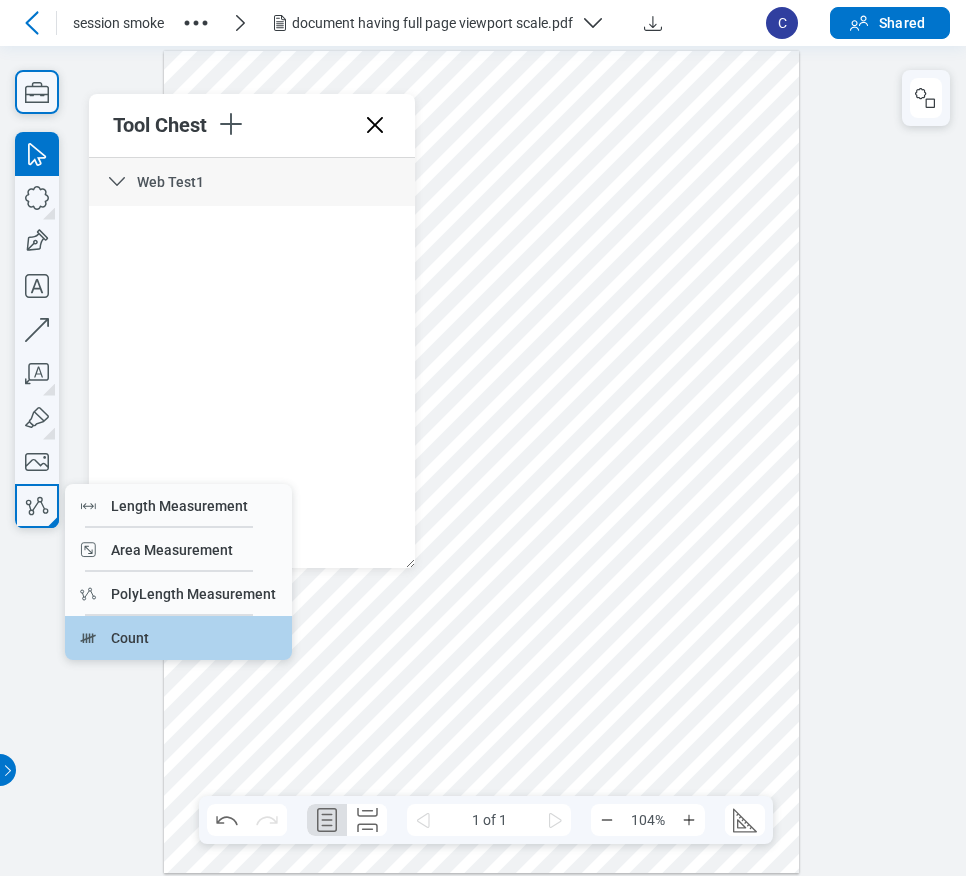 drag, startPoint x: 128, startPoint y: 638, endPoint x: 25, endPoint y: 578, distance: 119.20151 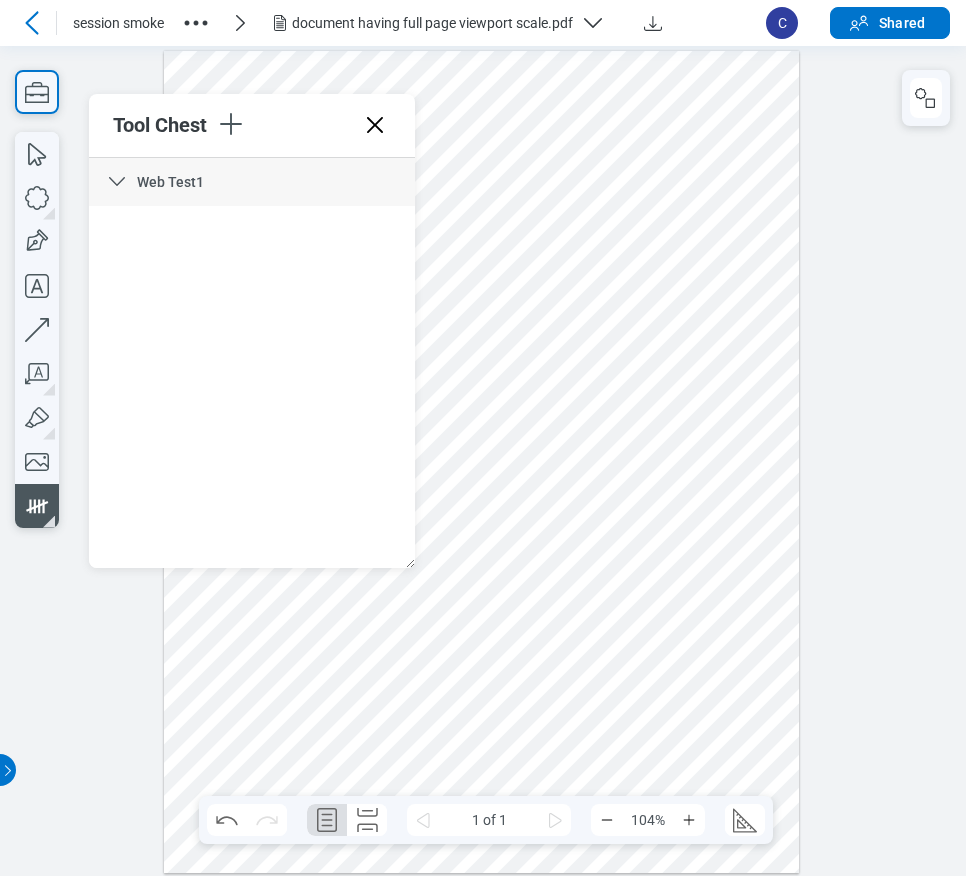 click at bounding box center (482, 461) 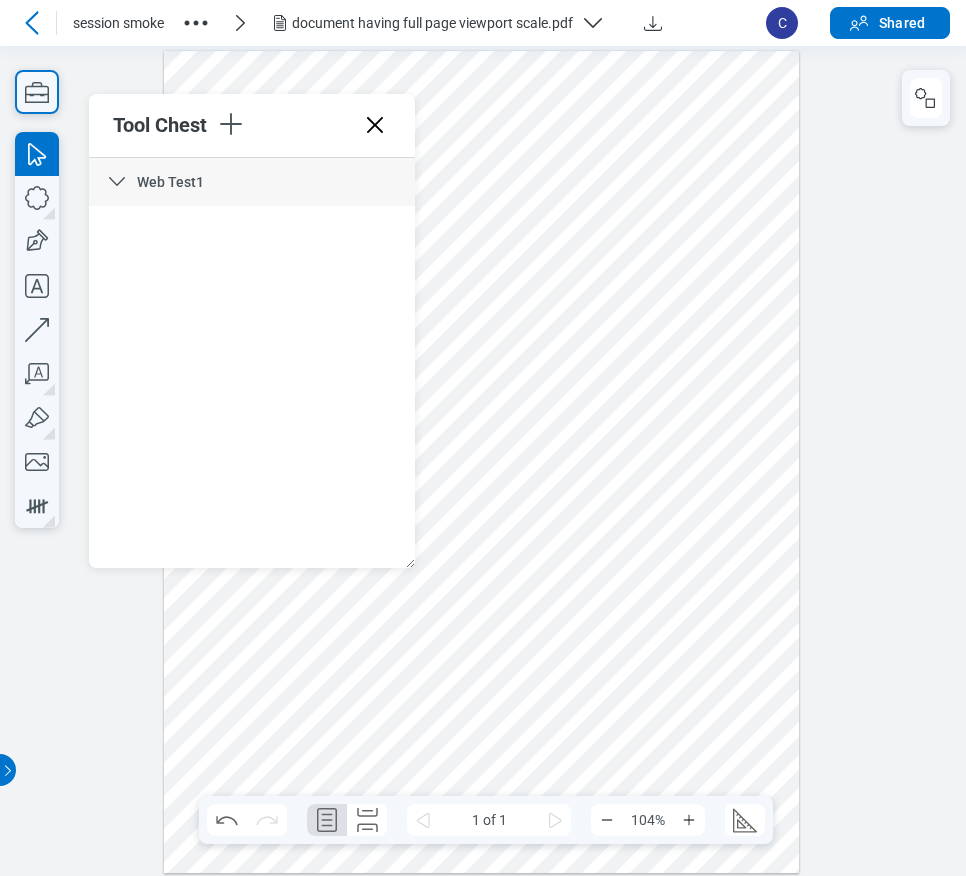 type 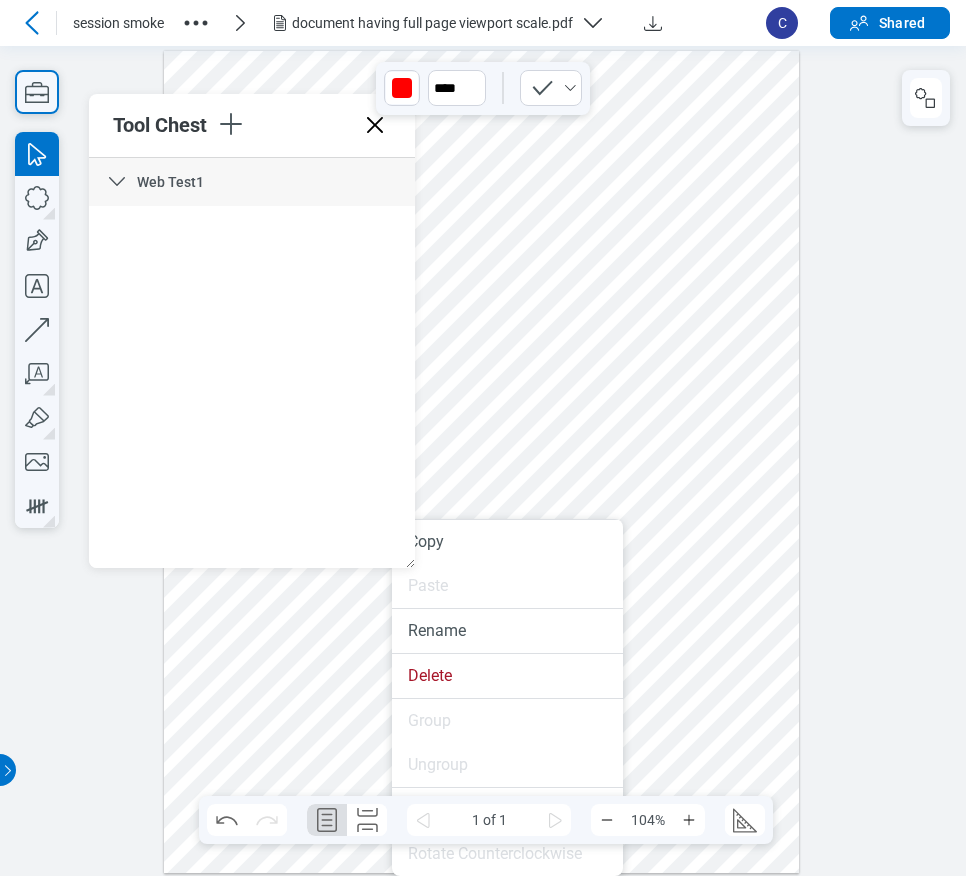 click at bounding box center [482, 461] 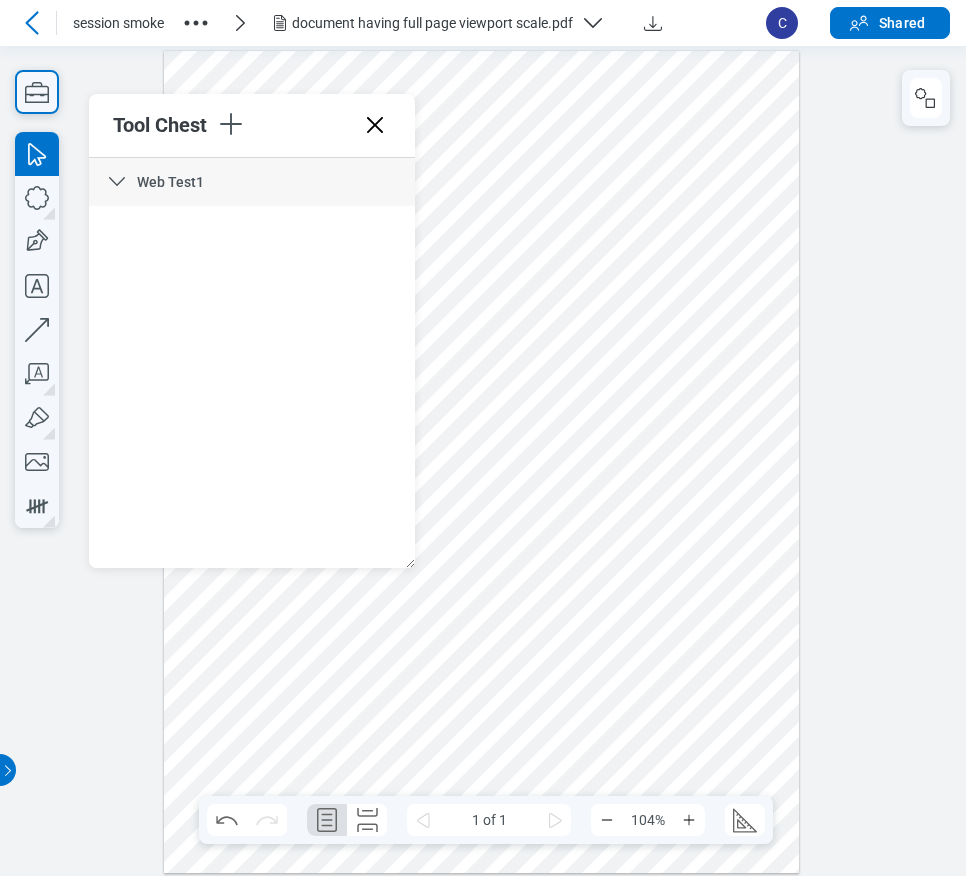 click at bounding box center (482, 461) 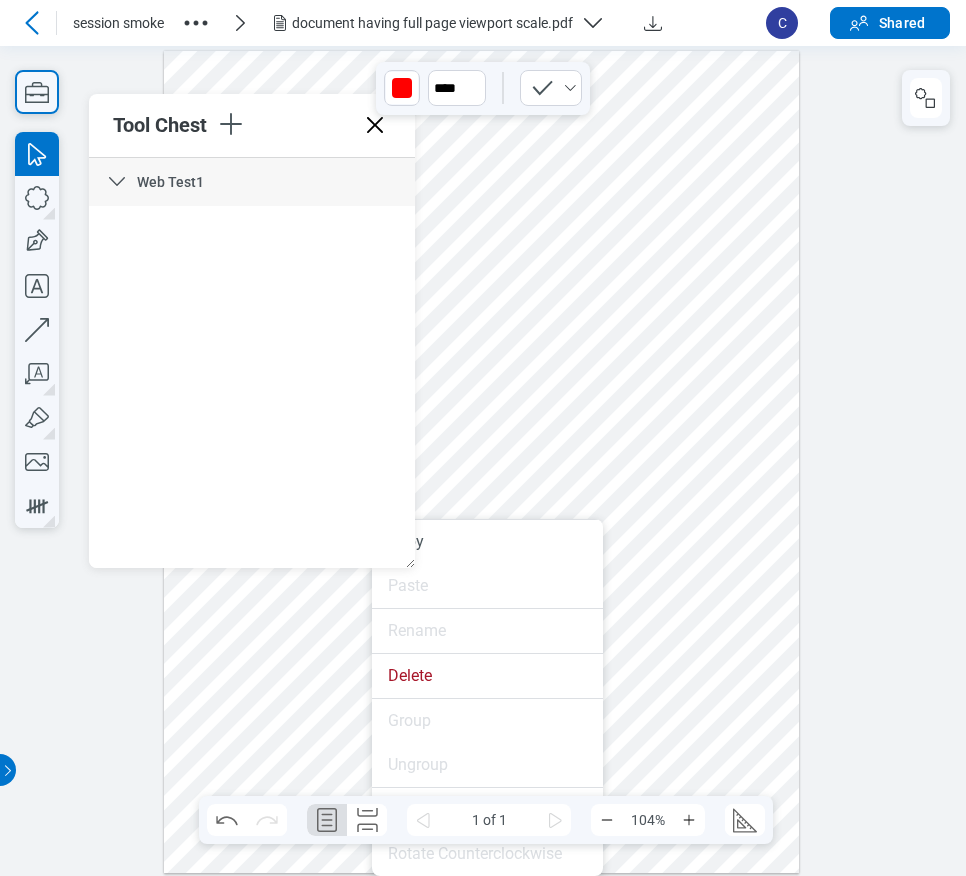 click at bounding box center (482, 461) 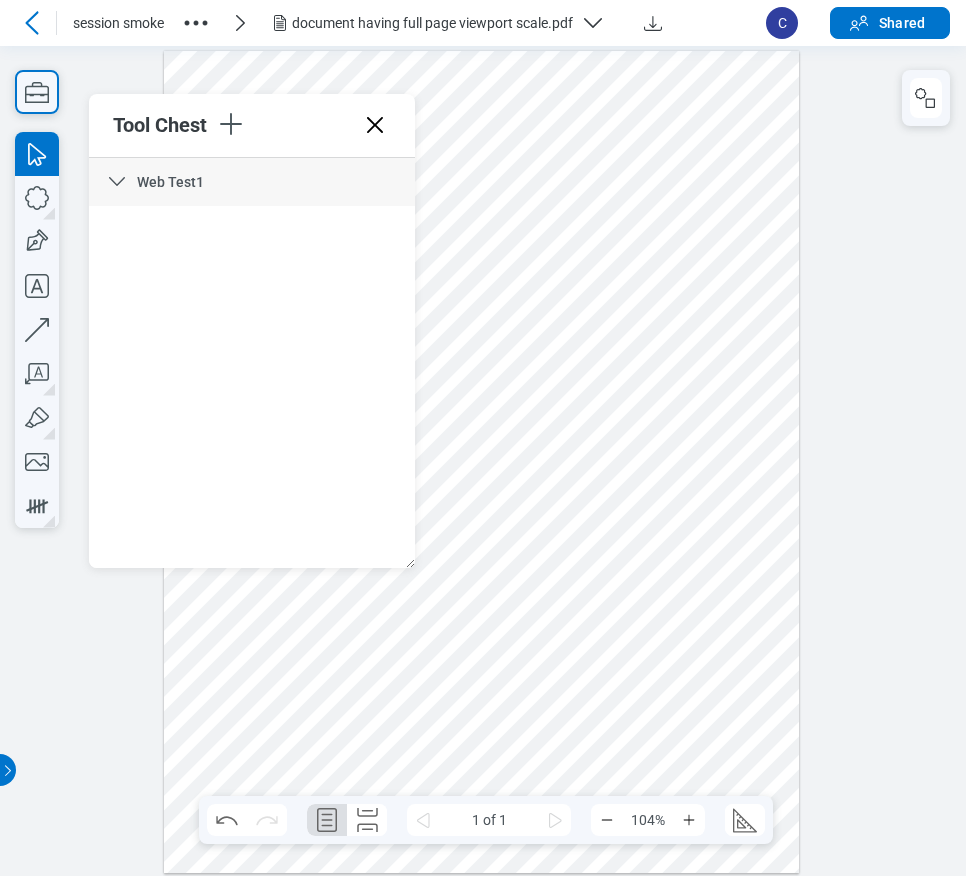 click at bounding box center (482, 461) 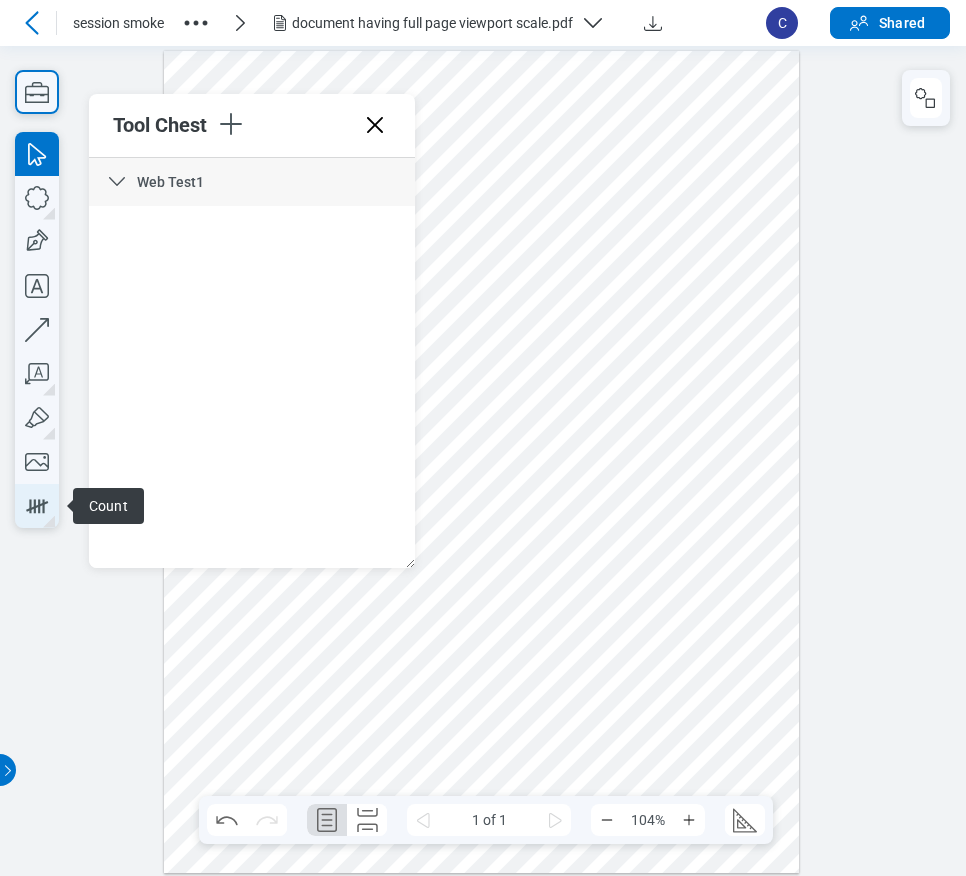 click 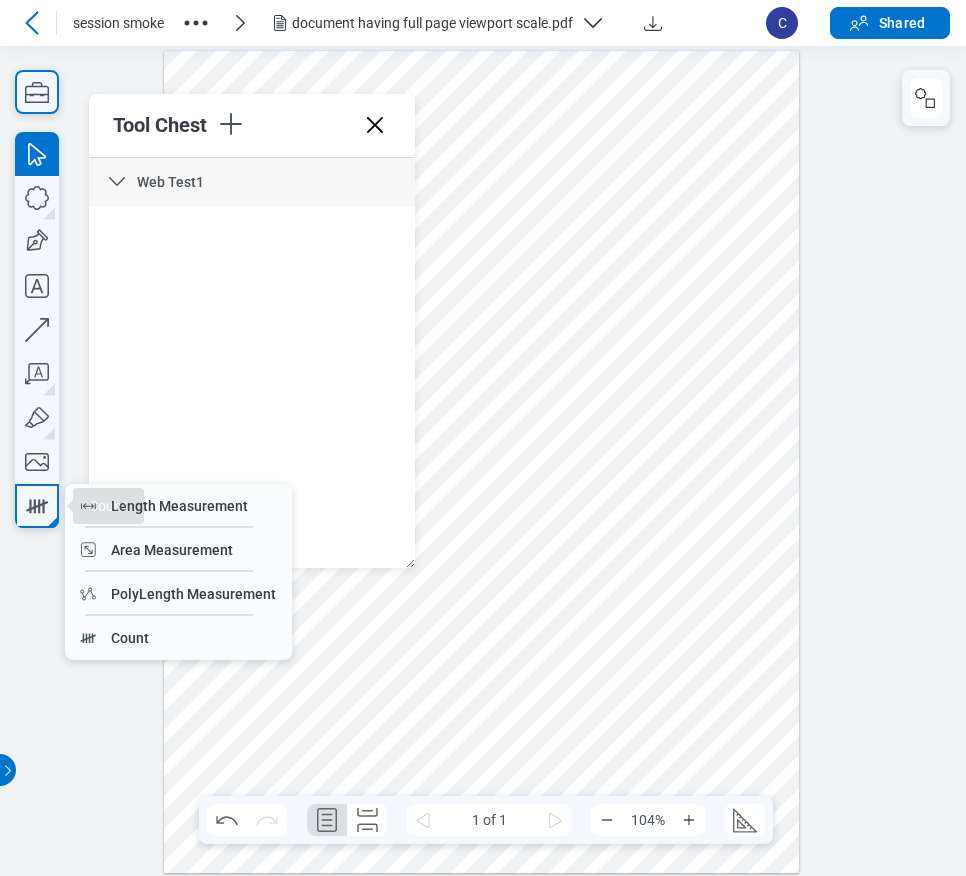click at bounding box center (482, 461) 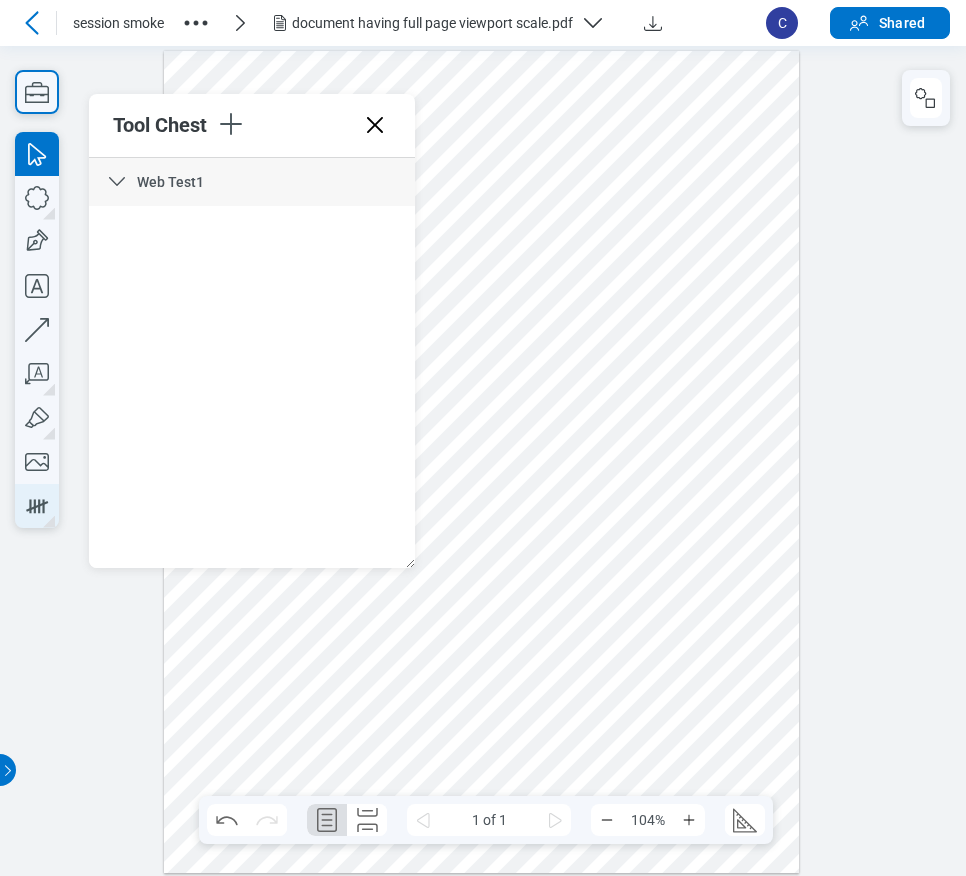 click 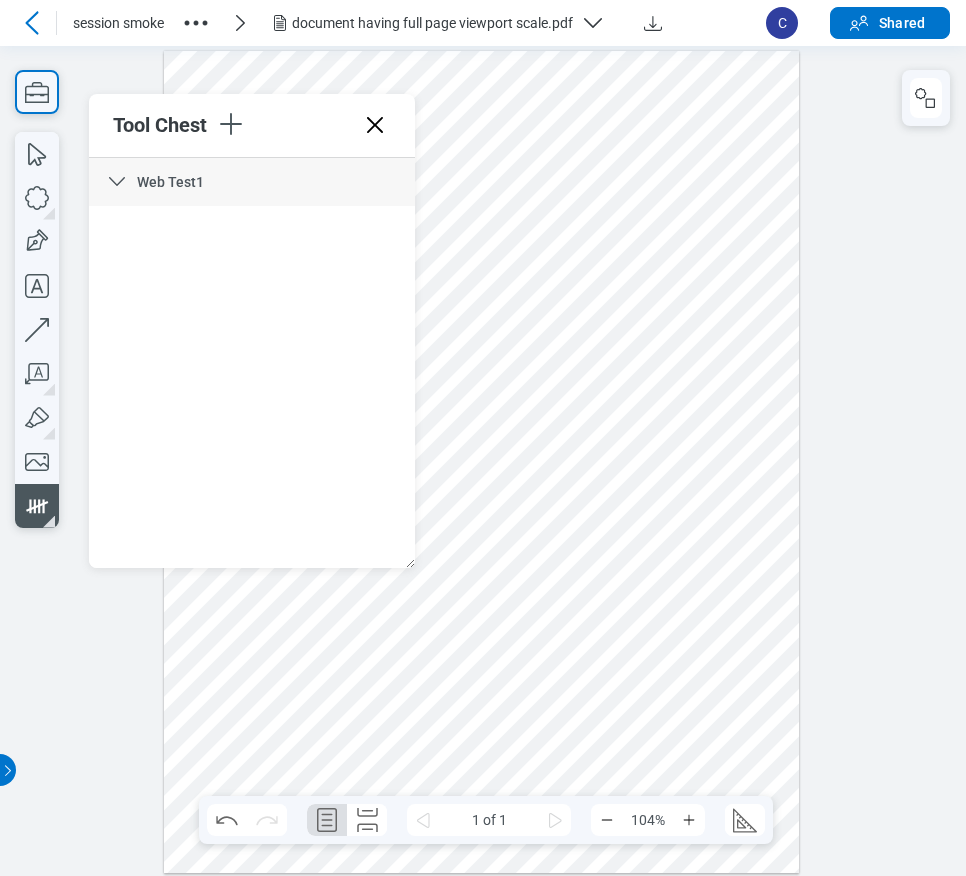 click at bounding box center [482, 461] 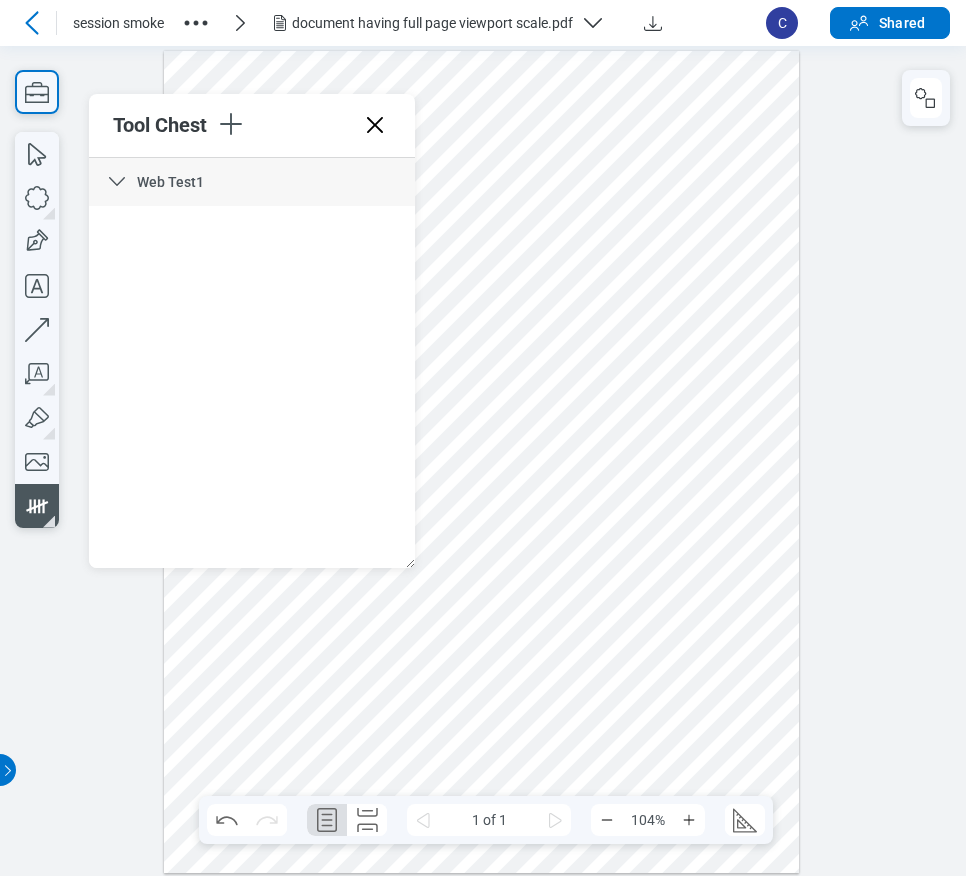 click at bounding box center [482, 461] 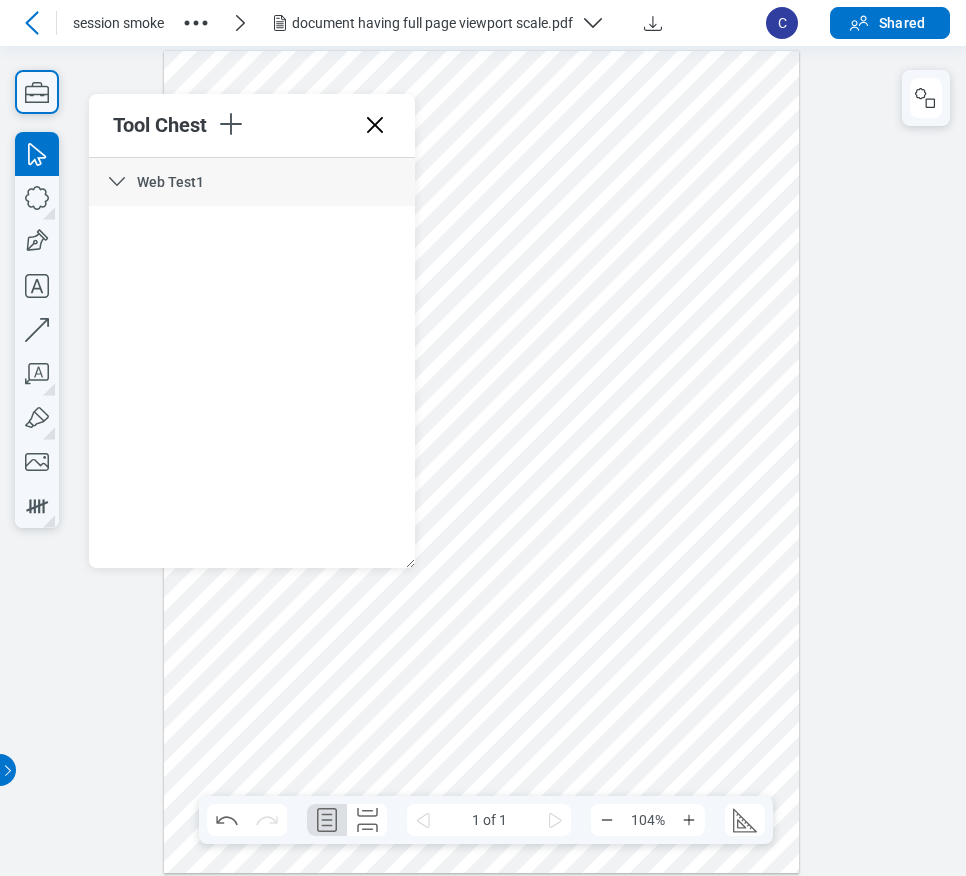 click at bounding box center [482, 461] 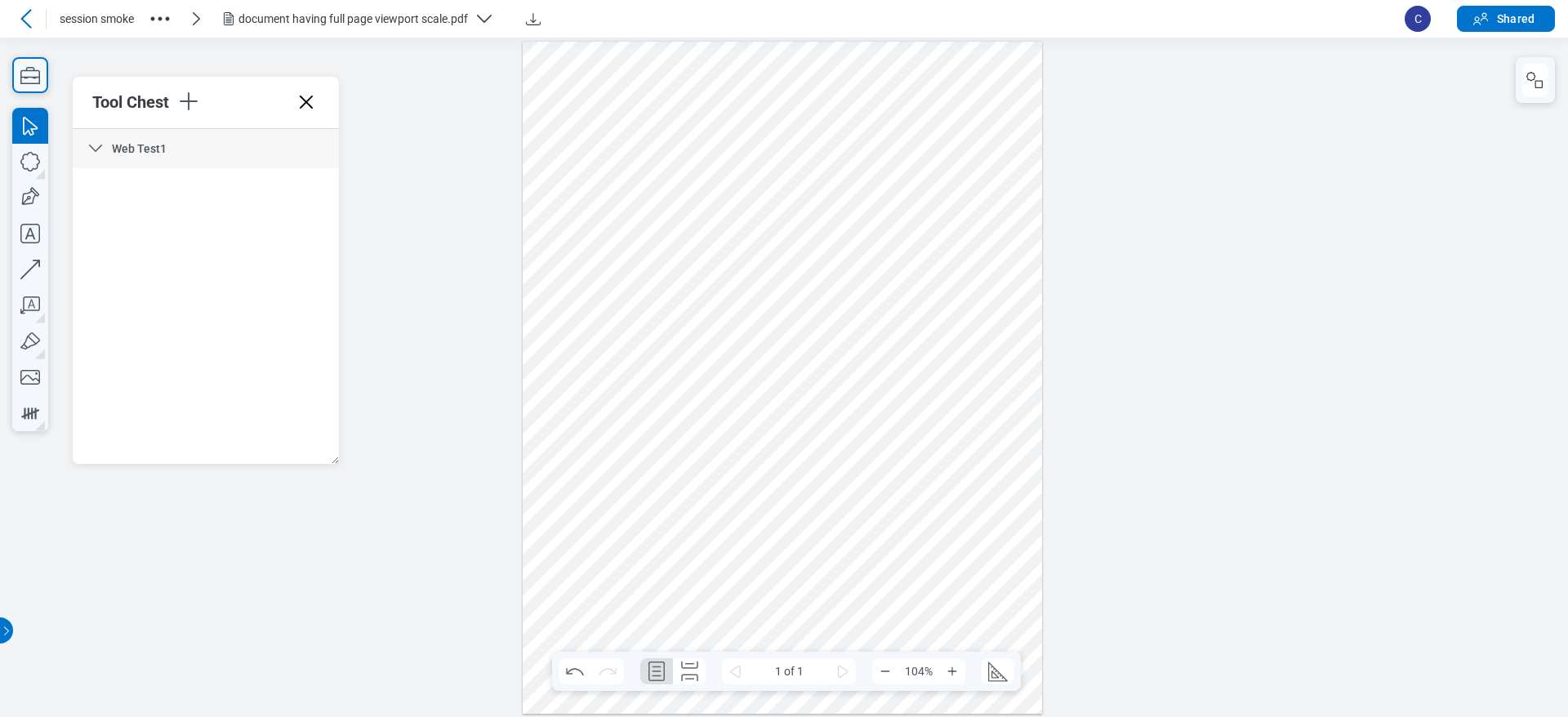 click on "document having full page viewport scale.pdf" at bounding box center (353, 19) 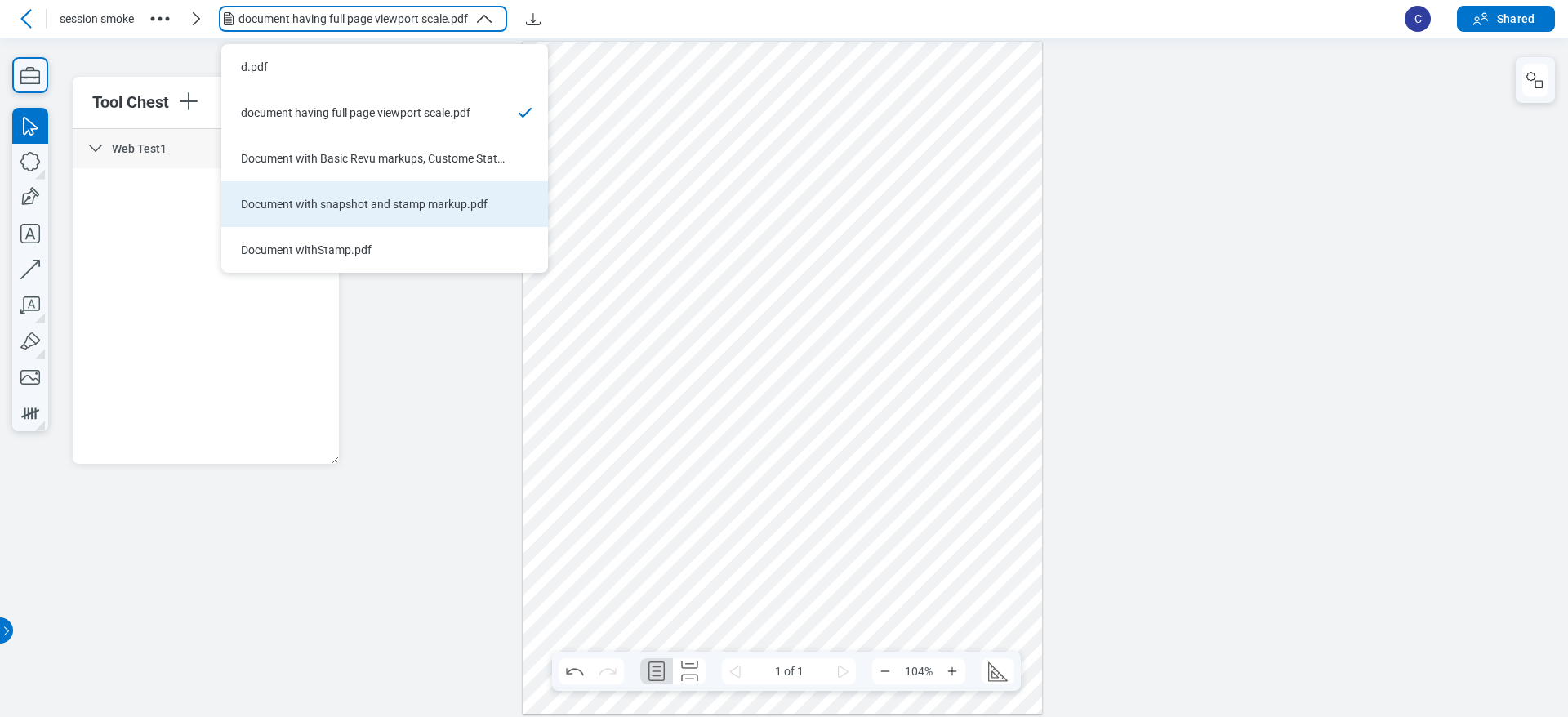 click on "Document with snapshot and stamp markup.pdf" at bounding box center [385, 204] 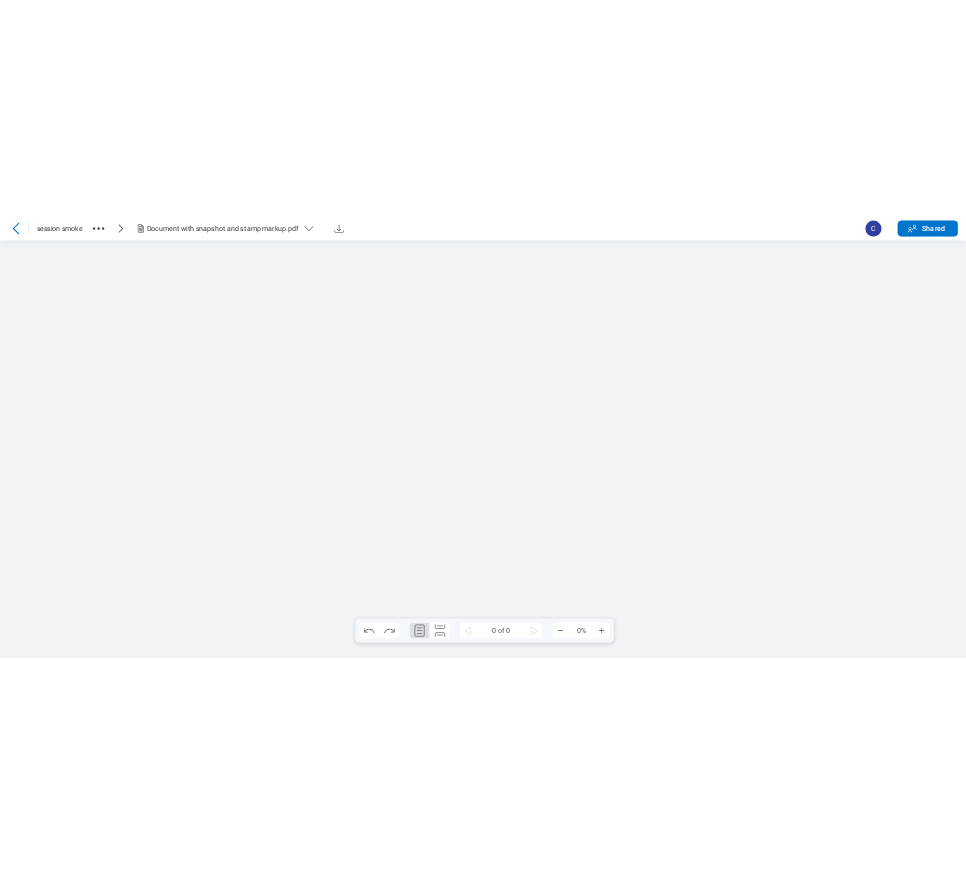 scroll, scrollTop: 0, scrollLeft: 0, axis: both 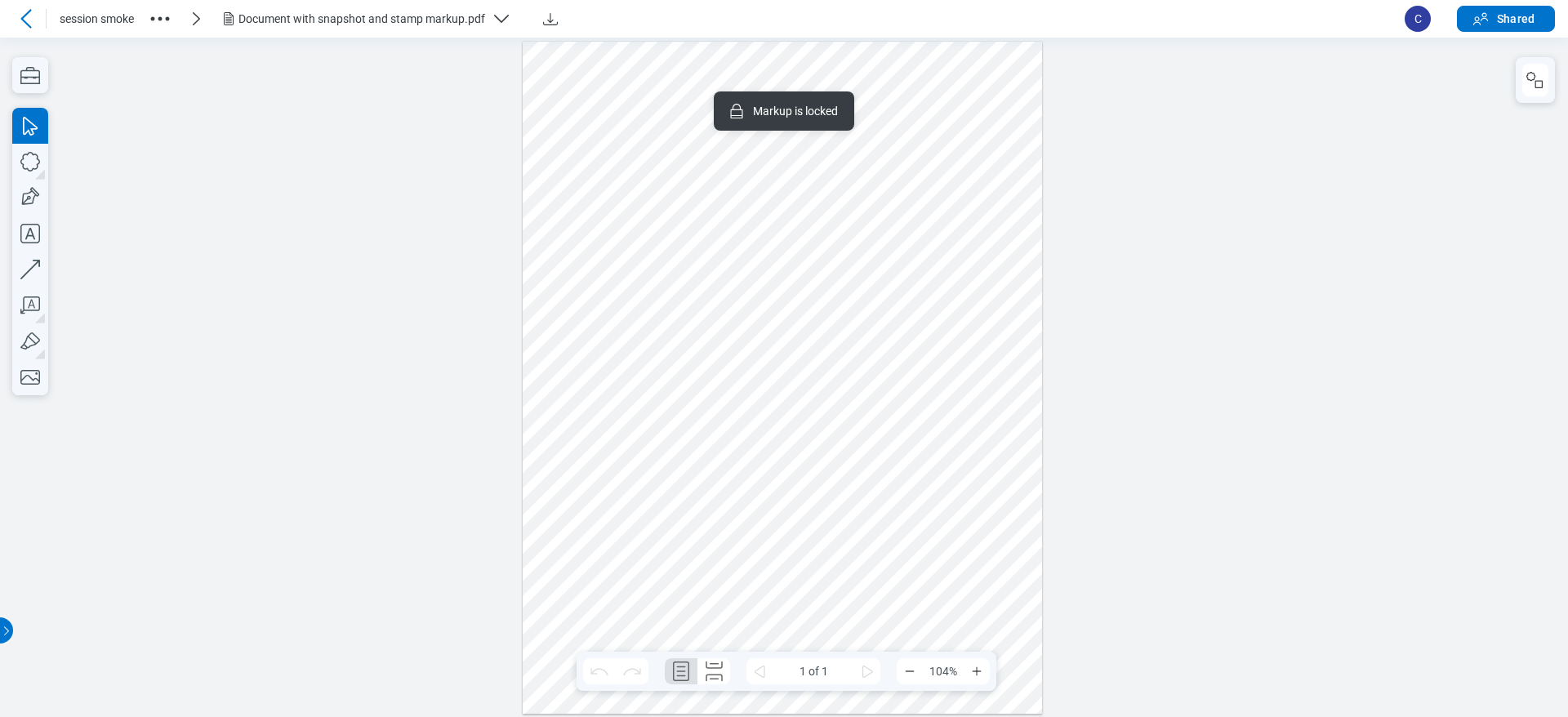 click at bounding box center [782, 377] 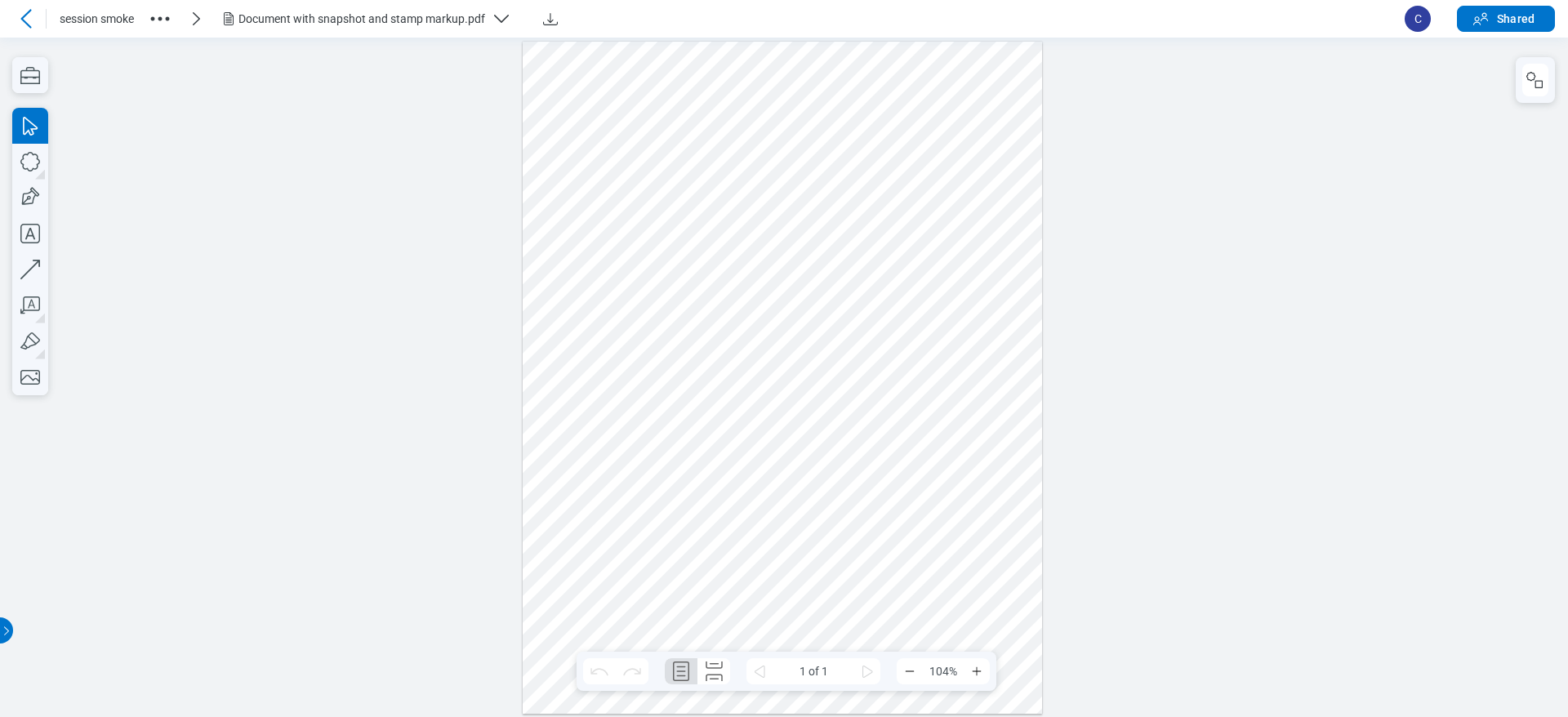 click at bounding box center (782, 377) 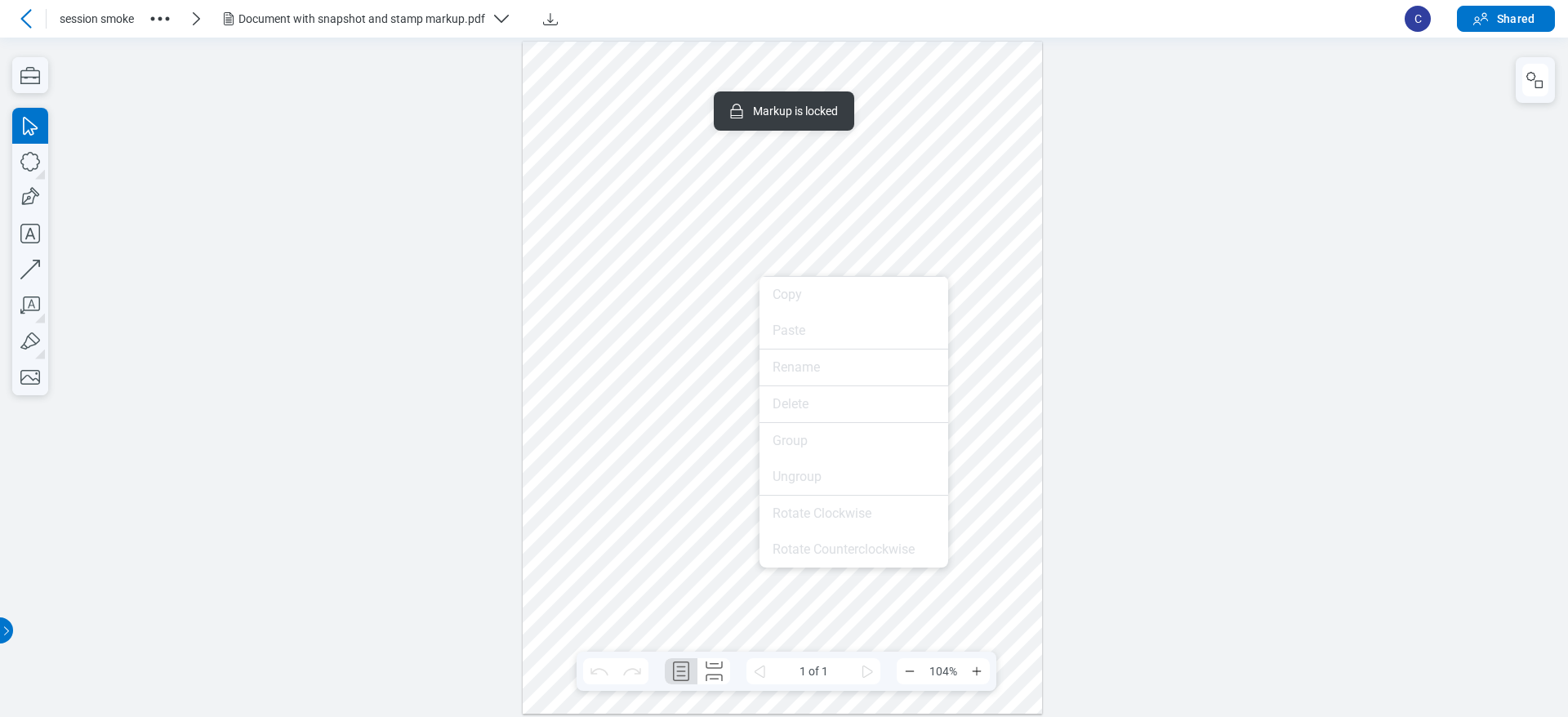 click at bounding box center [782, 377] 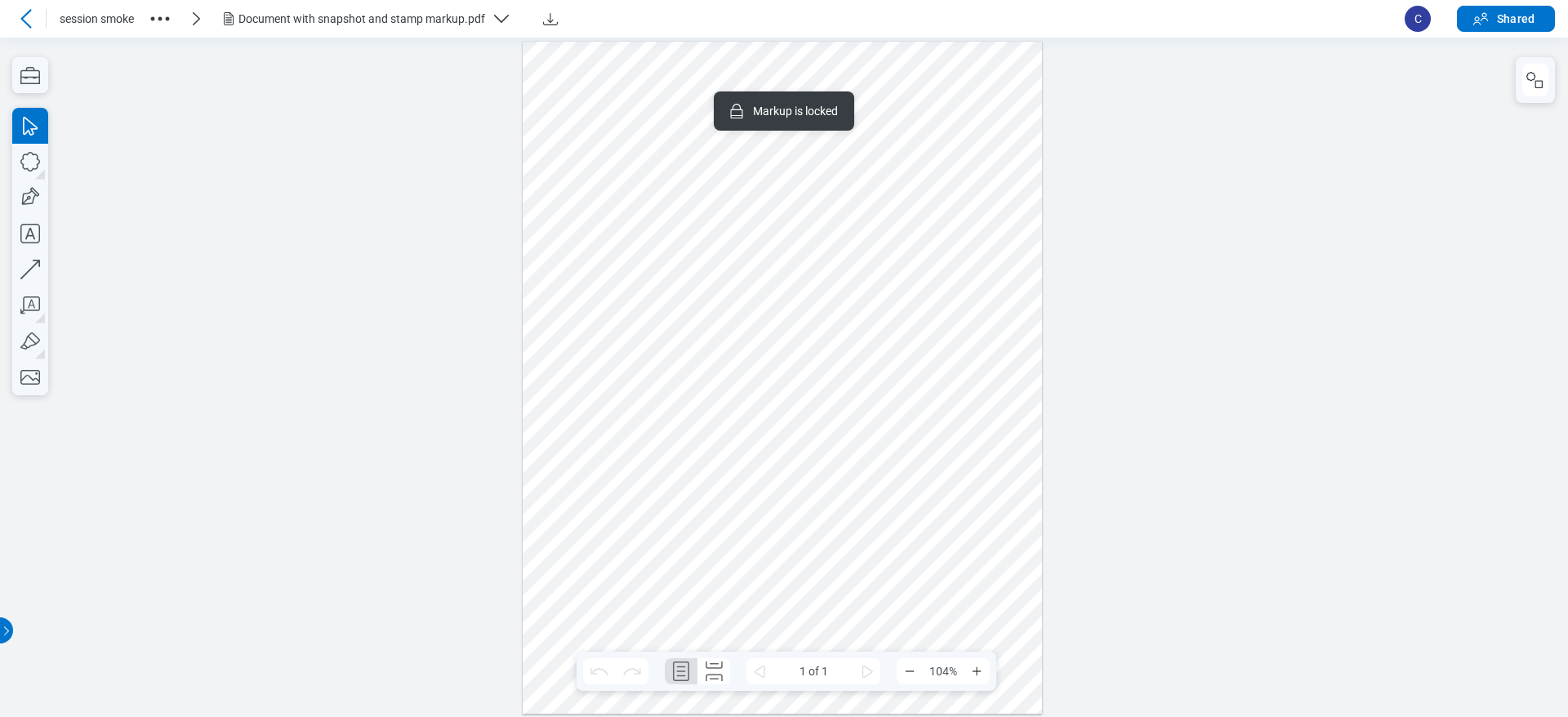 click at bounding box center (782, 377) 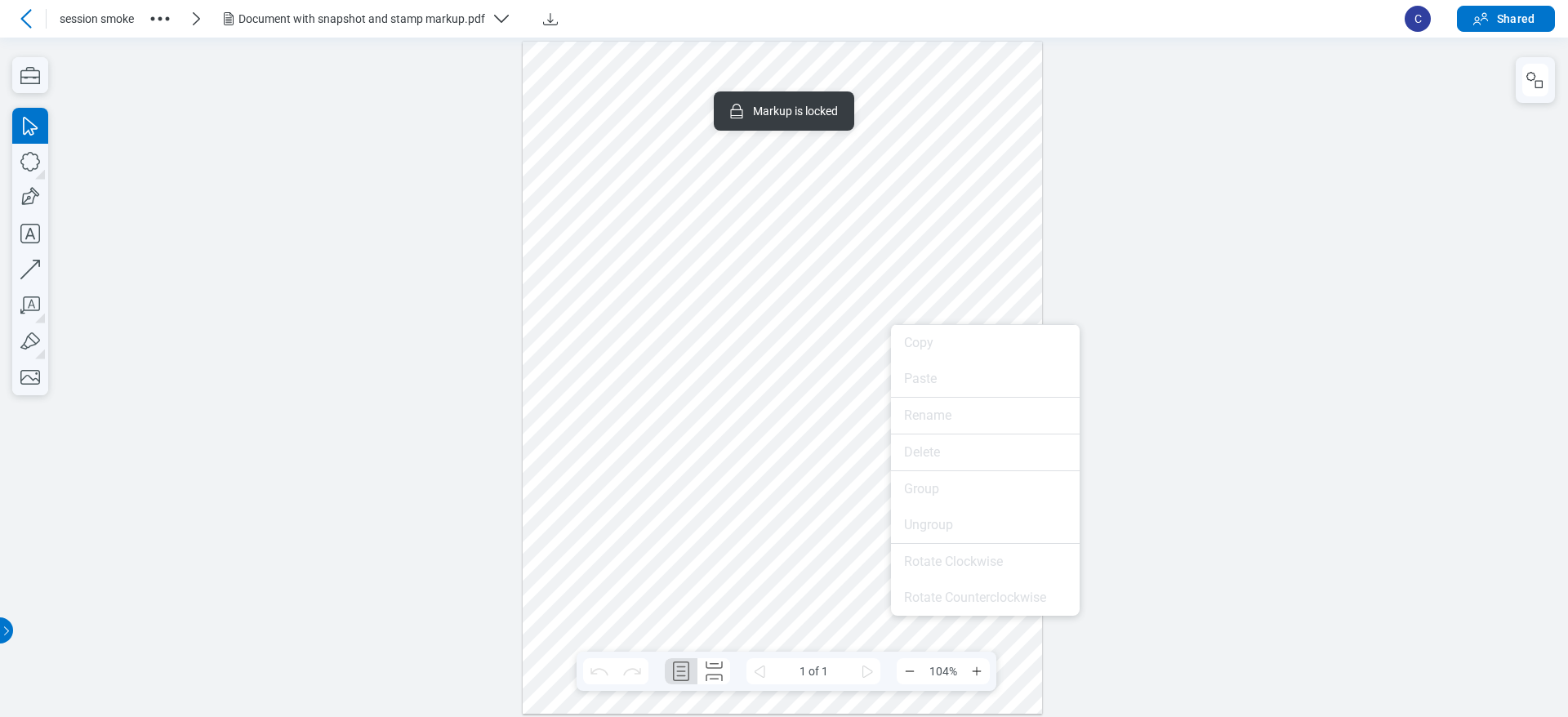 click at bounding box center [782, 377] 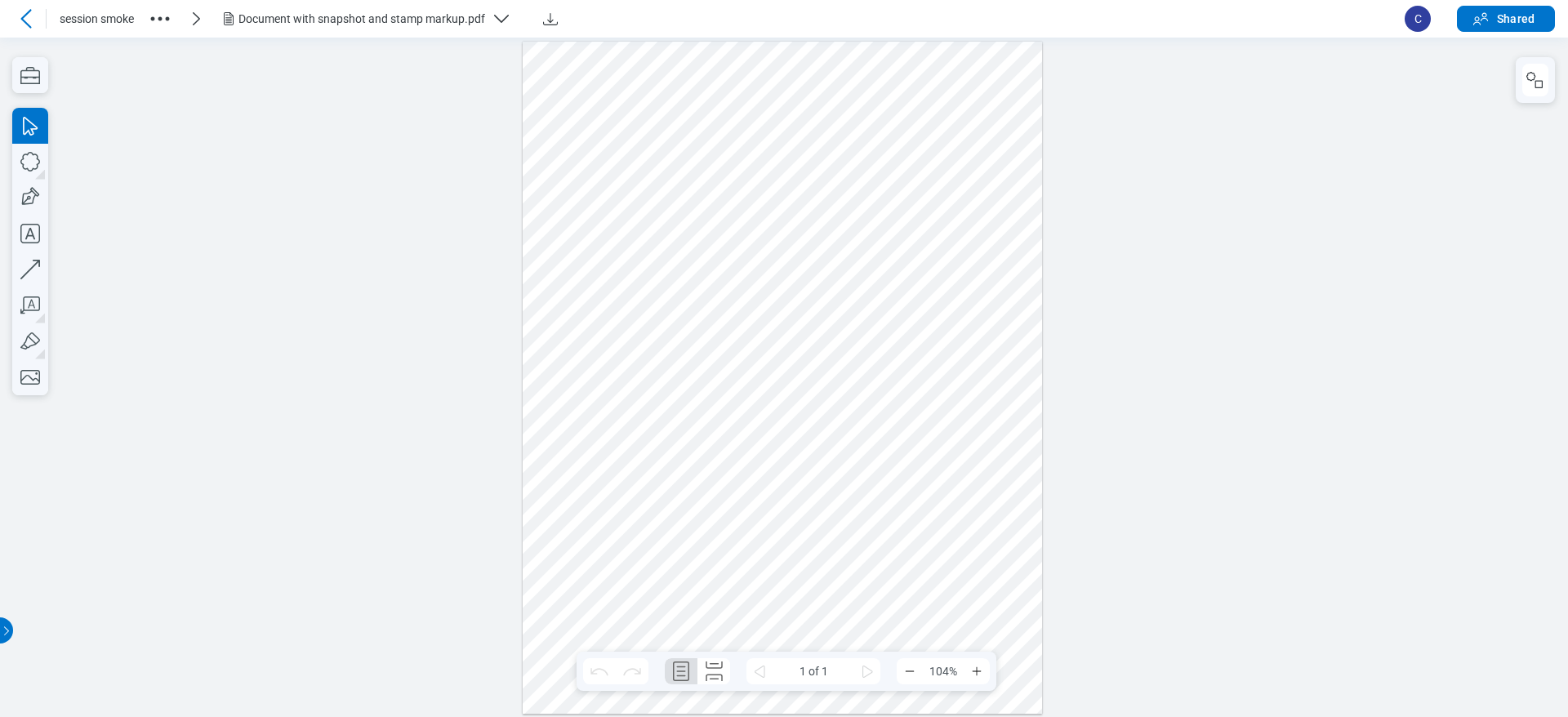 click at bounding box center [782, 377] 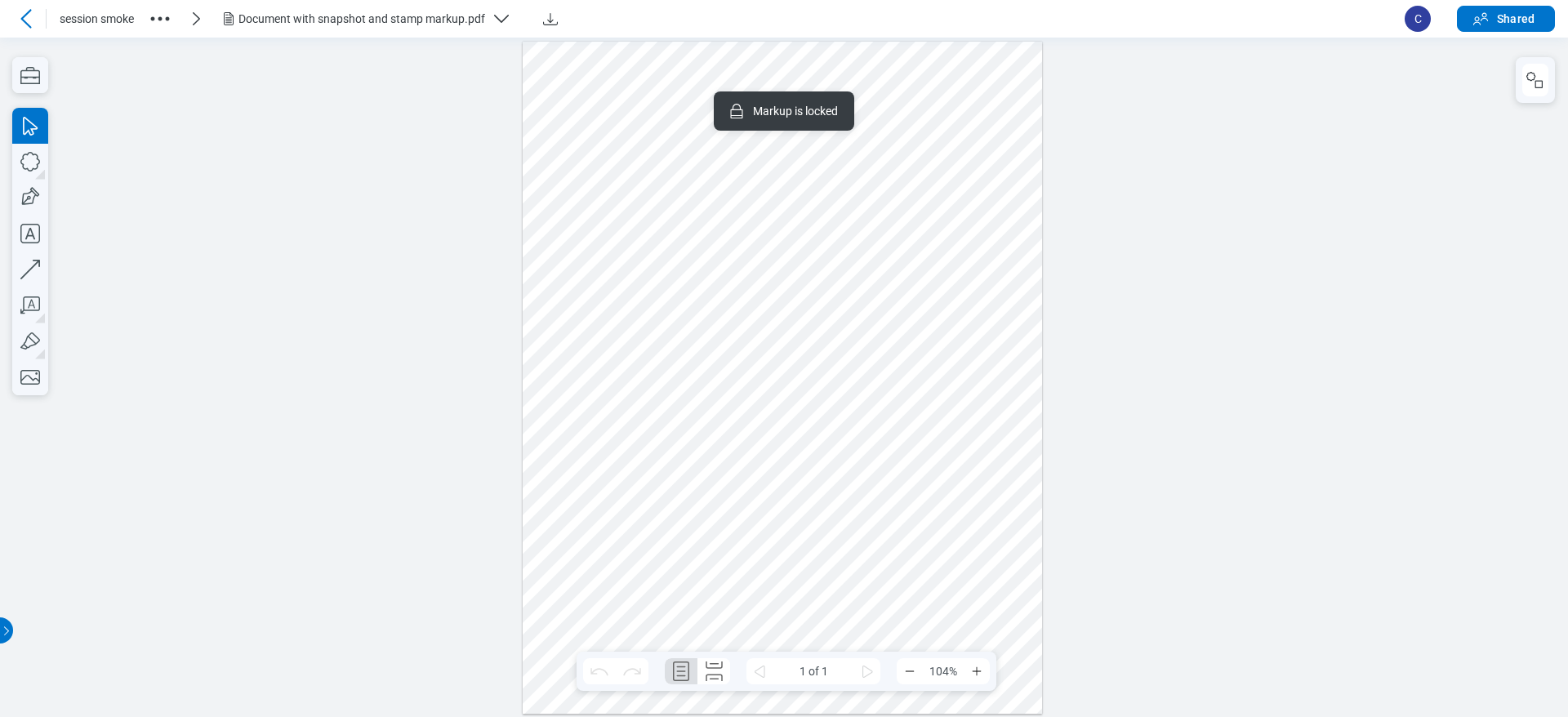 click at bounding box center (782, 377) 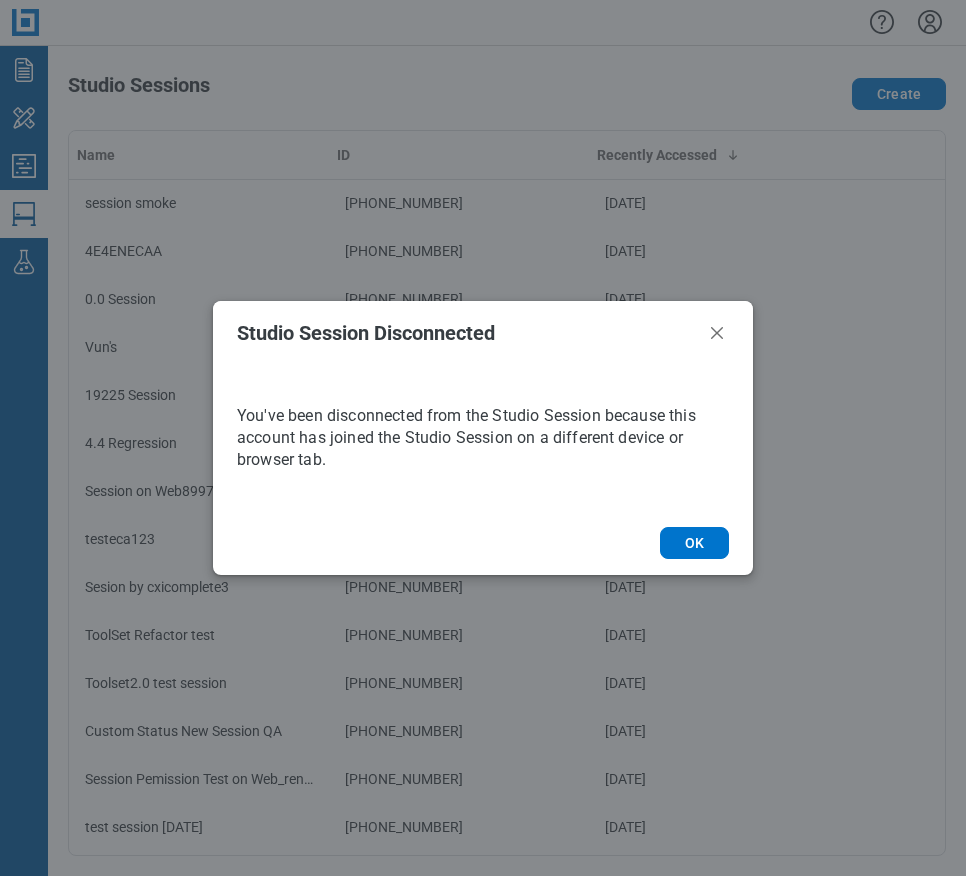 drag, startPoint x: 715, startPoint y: 544, endPoint x: 950, endPoint y: 497, distance: 239.65392 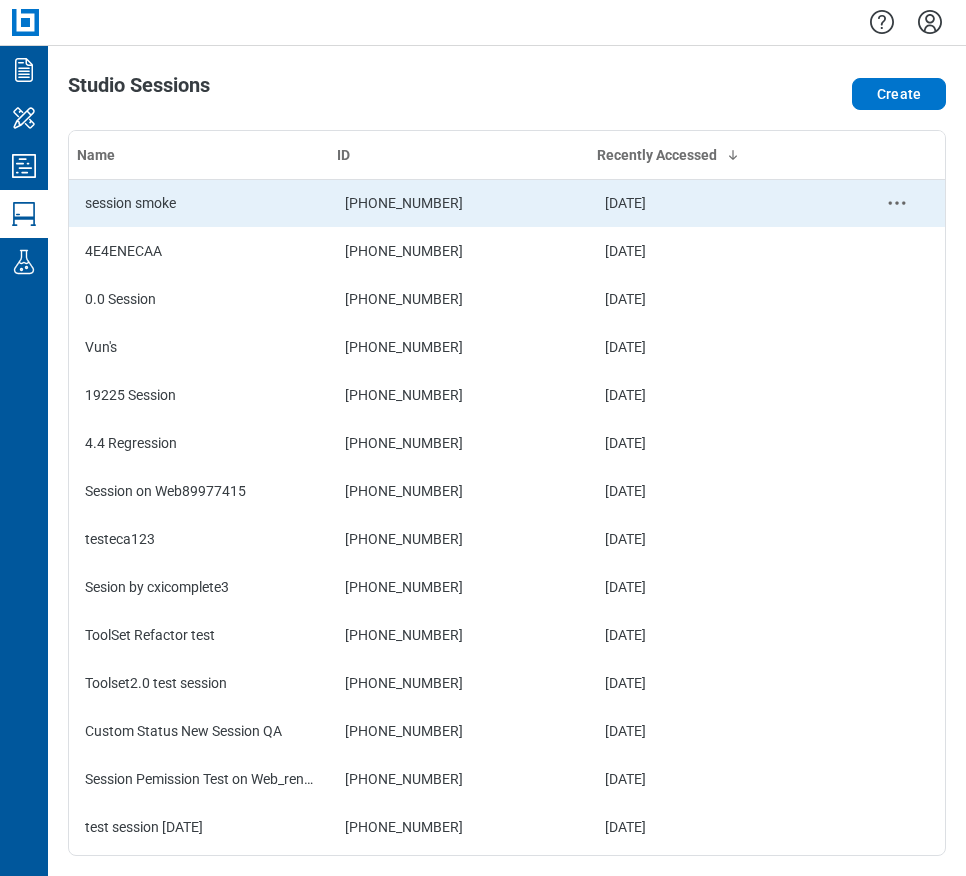 click on "session smoke" at bounding box center [199, 203] 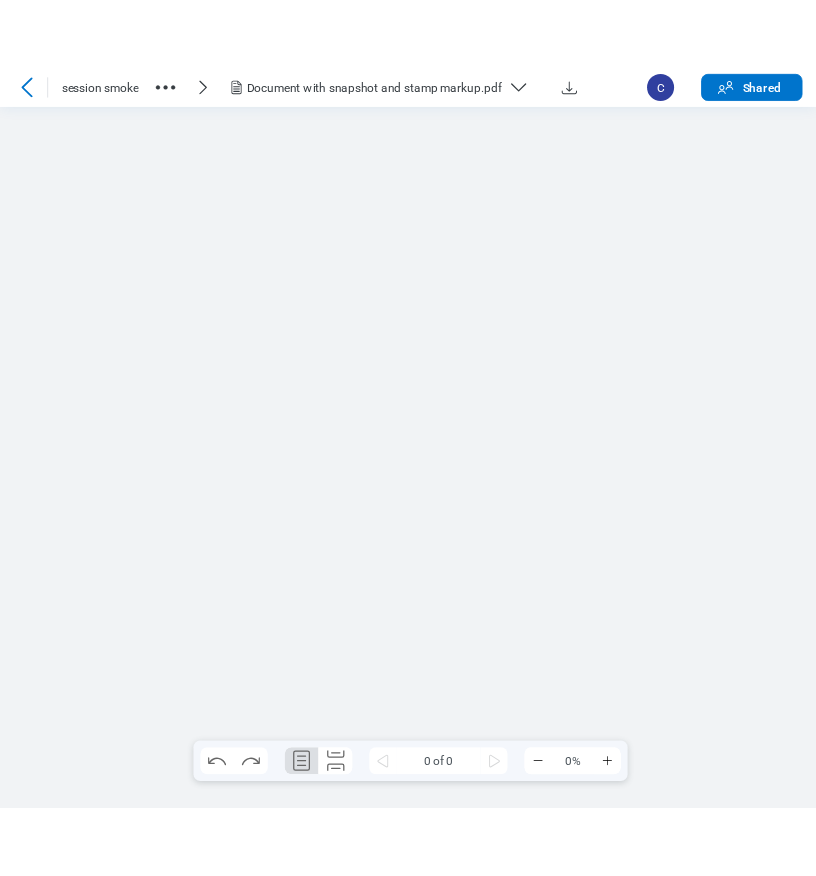 scroll, scrollTop: 0, scrollLeft: 0, axis: both 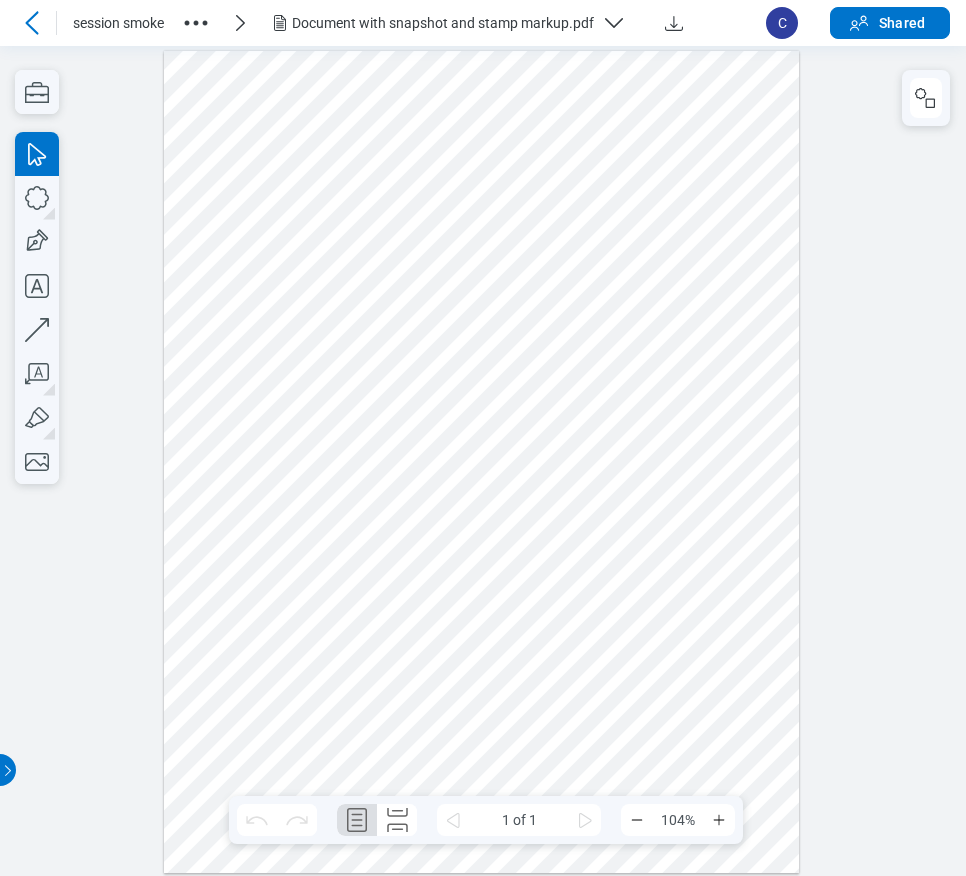 click at bounding box center [482, 461] 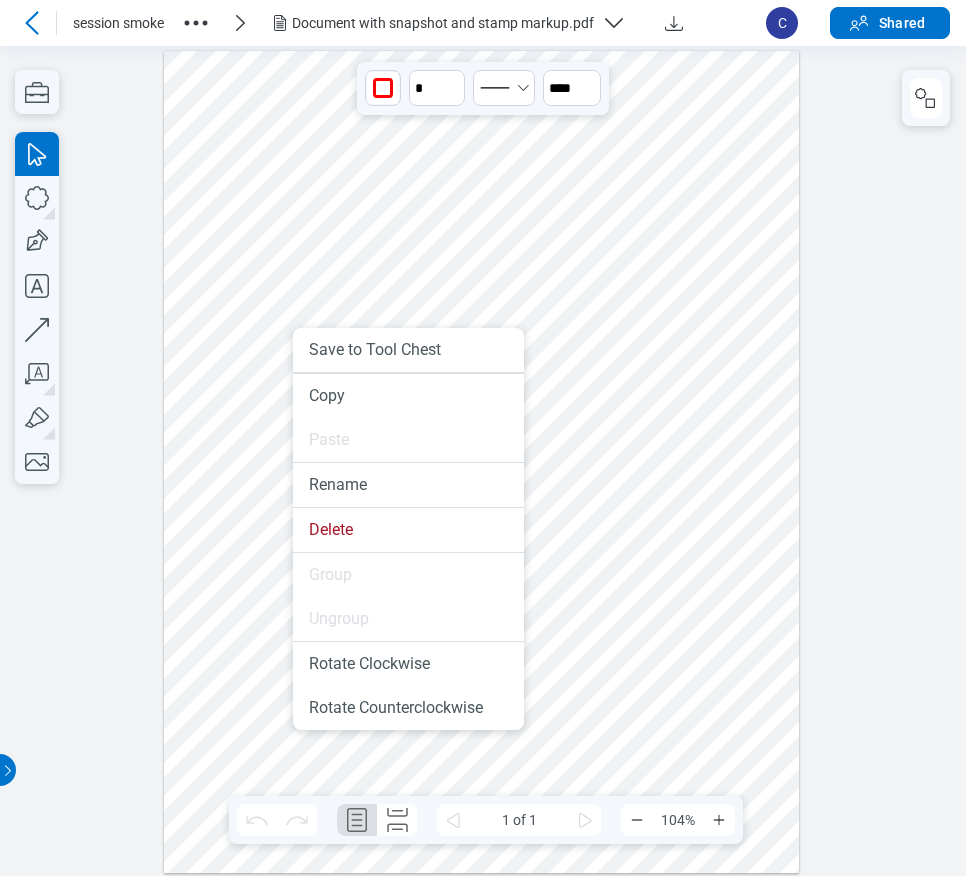 click at bounding box center (482, 461) 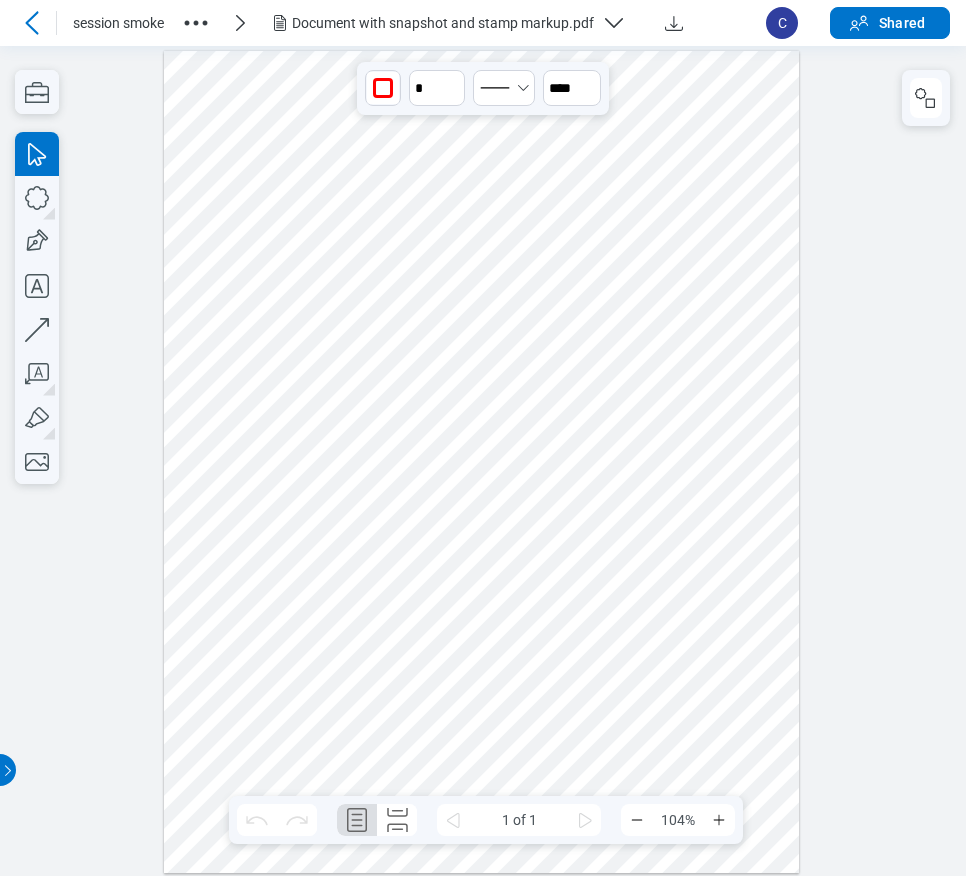 click at bounding box center (482, 461) 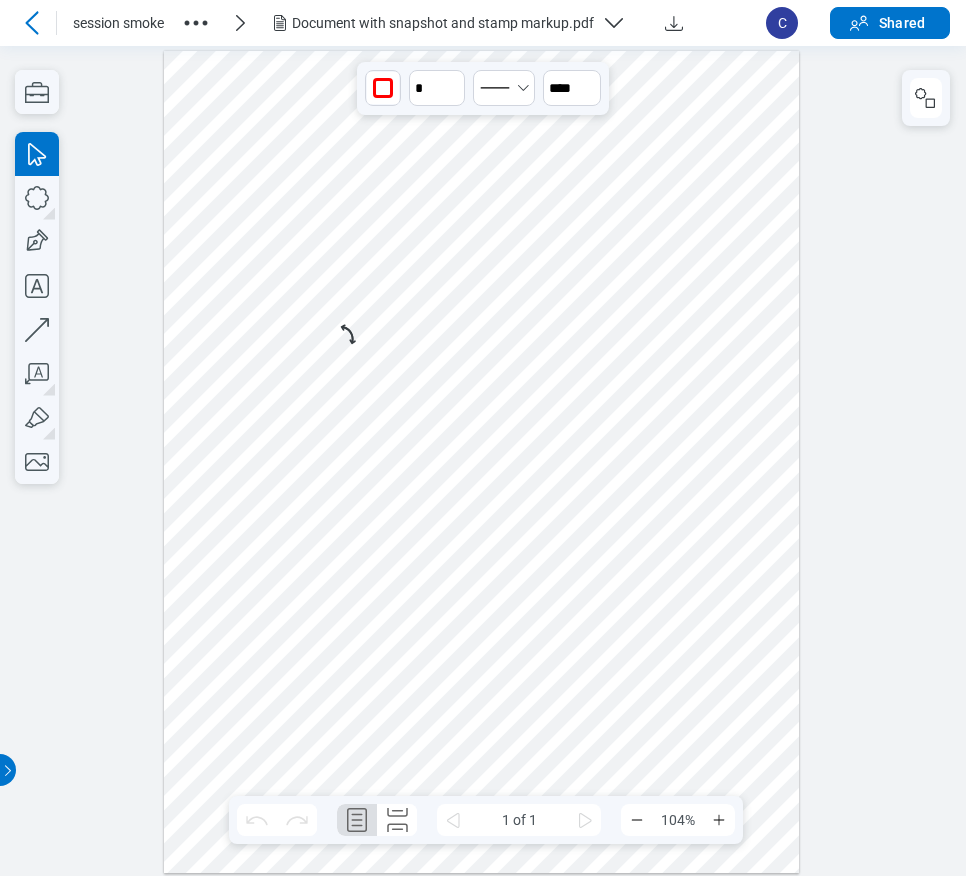 click at bounding box center [482, 461] 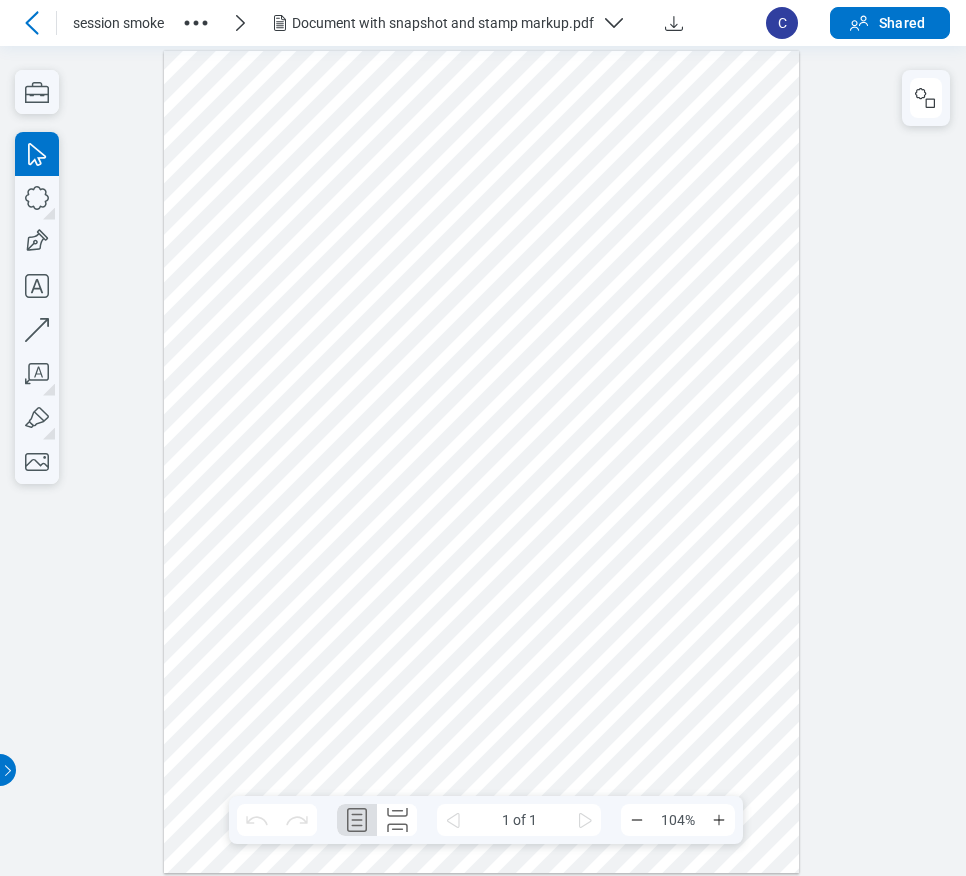 click at bounding box center [482, 461] 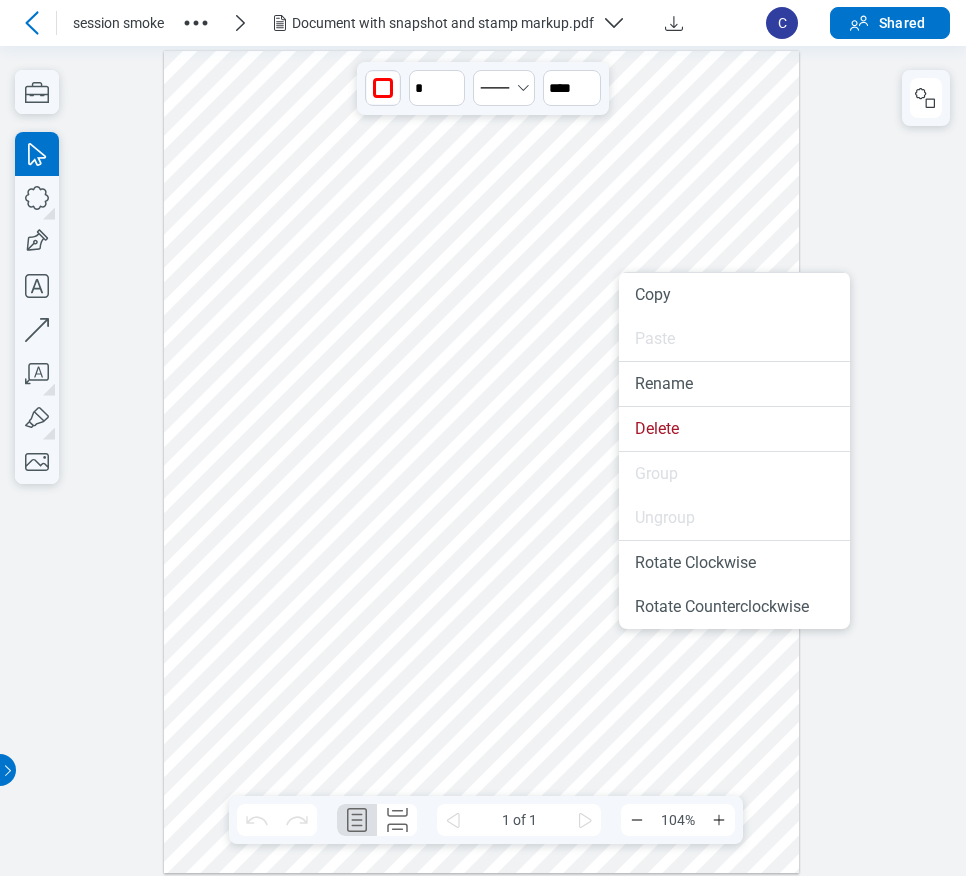 click at bounding box center (482, 461) 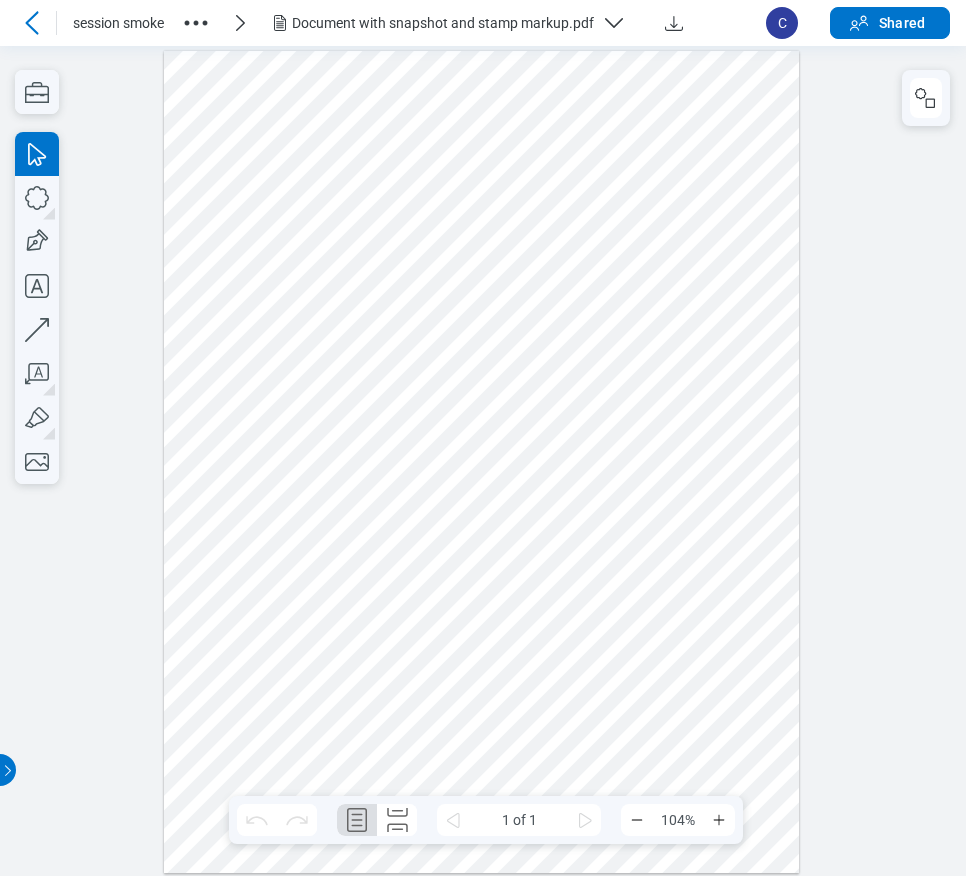 click at bounding box center [482, 461] 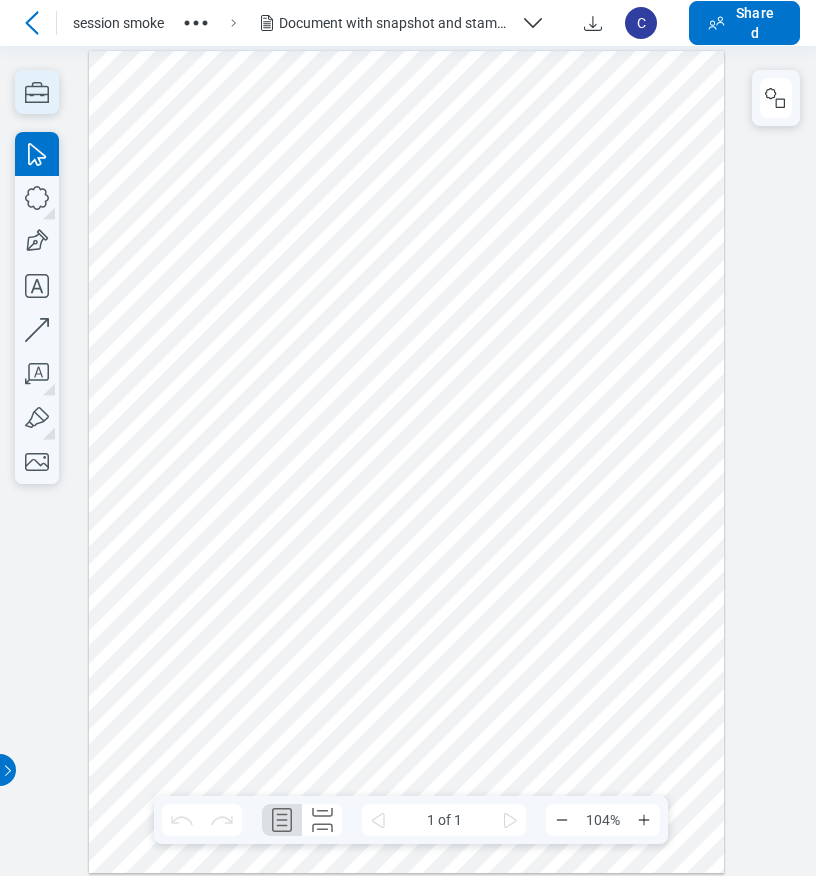 click 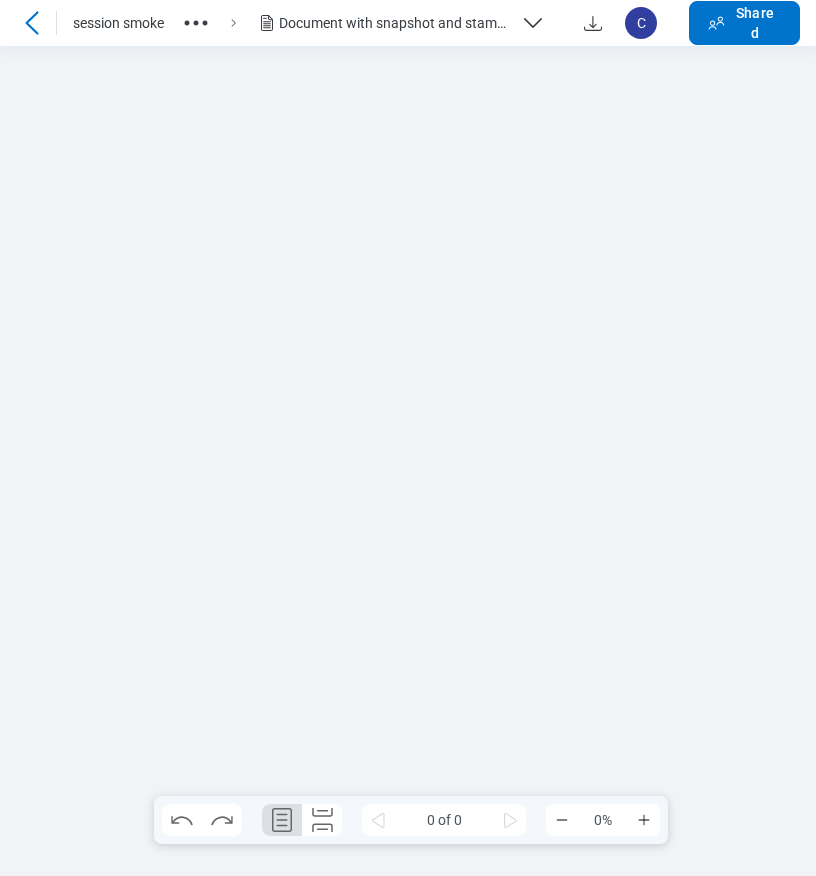 scroll, scrollTop: 0, scrollLeft: 0, axis: both 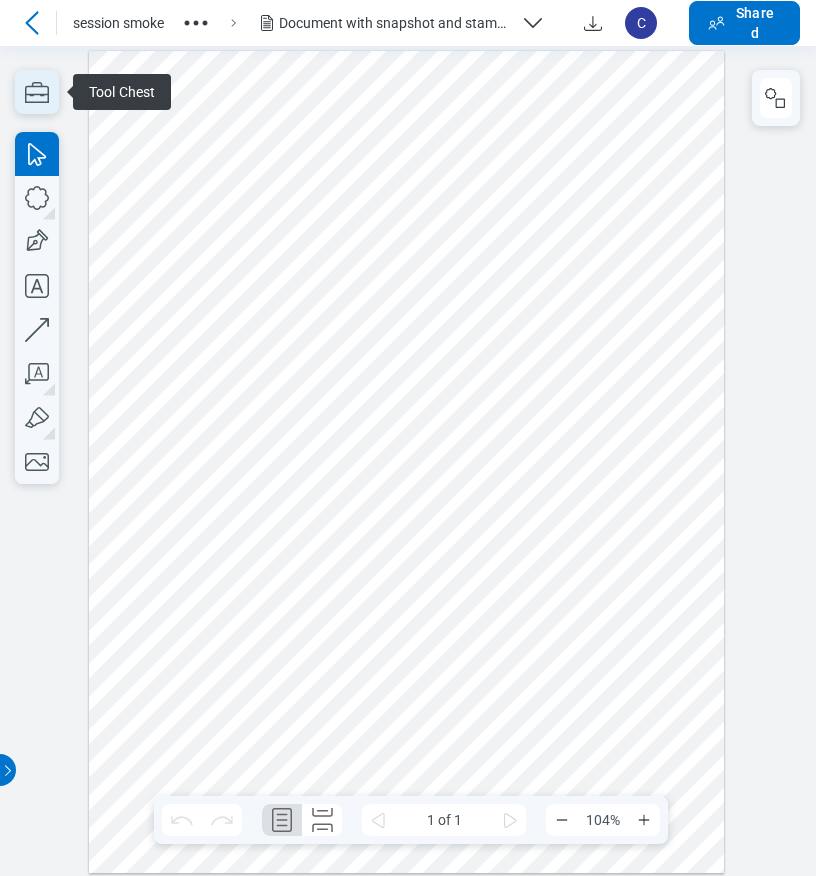 click 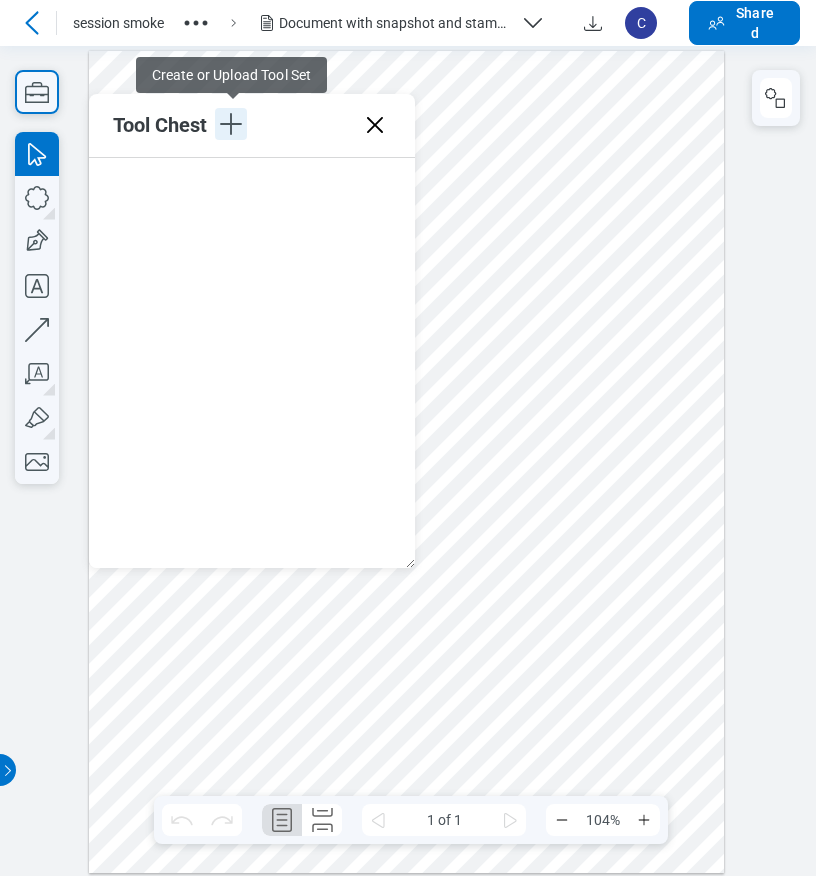 drag, startPoint x: 231, startPoint y: 126, endPoint x: 241, endPoint y: 134, distance: 12.806249 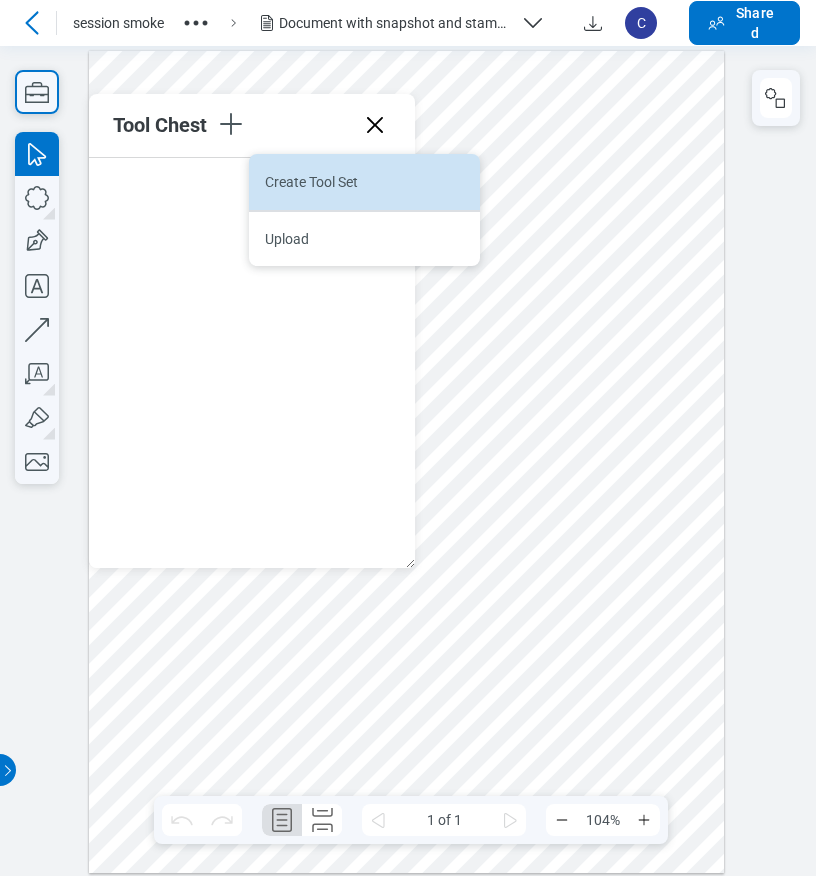 drag, startPoint x: 278, startPoint y: 181, endPoint x: 778, endPoint y: 239, distance: 503.35275 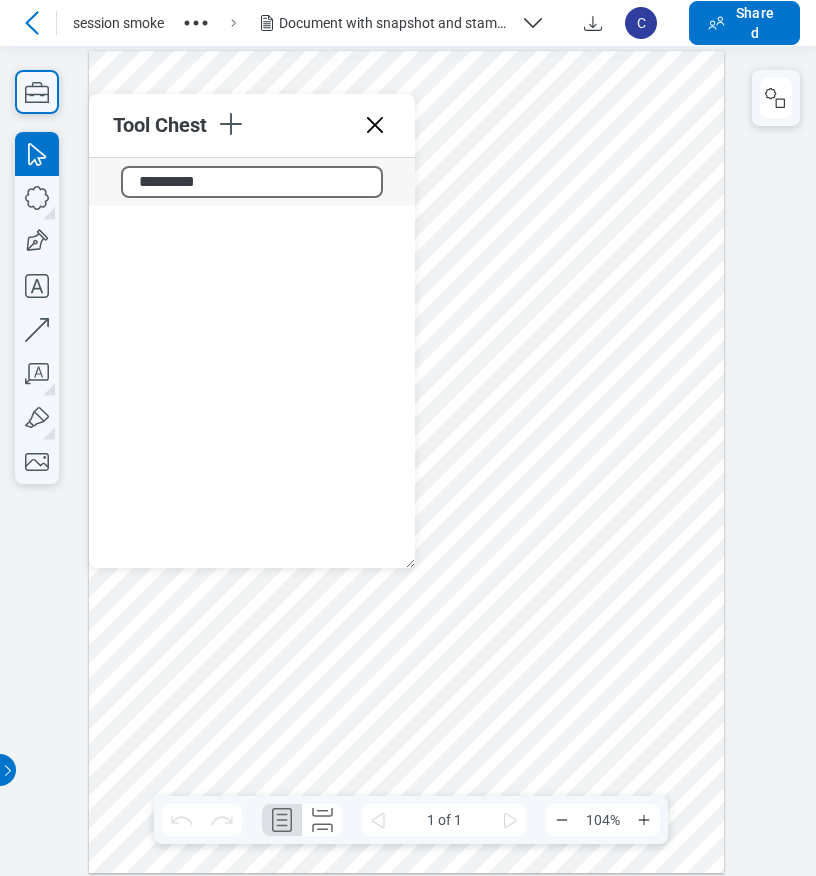 type on "**********" 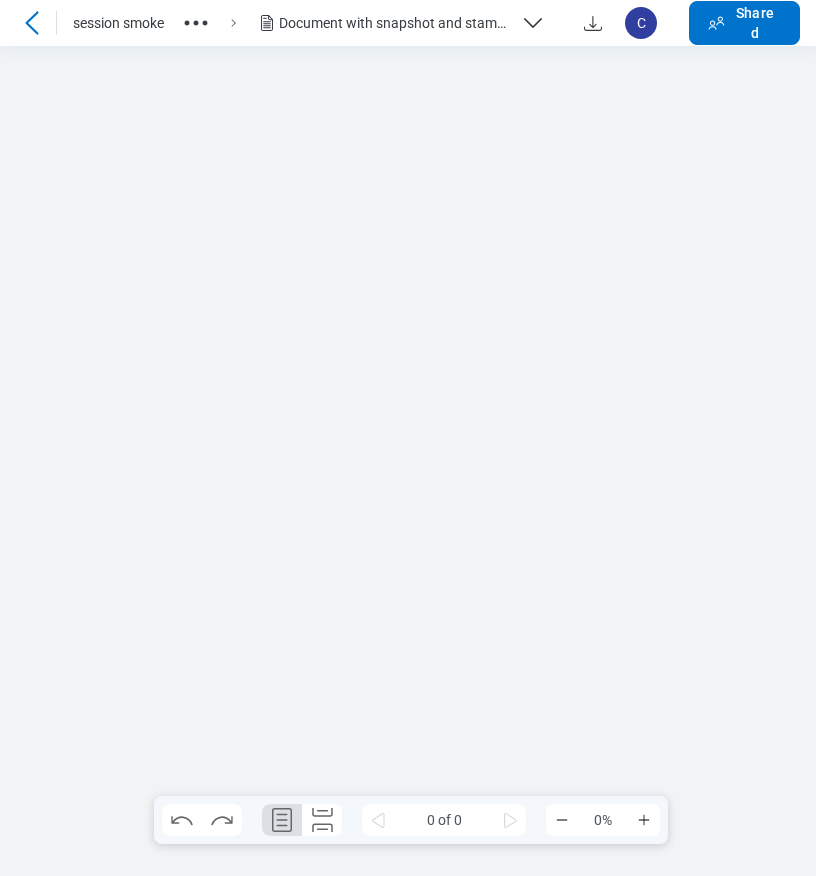 scroll, scrollTop: 0, scrollLeft: 0, axis: both 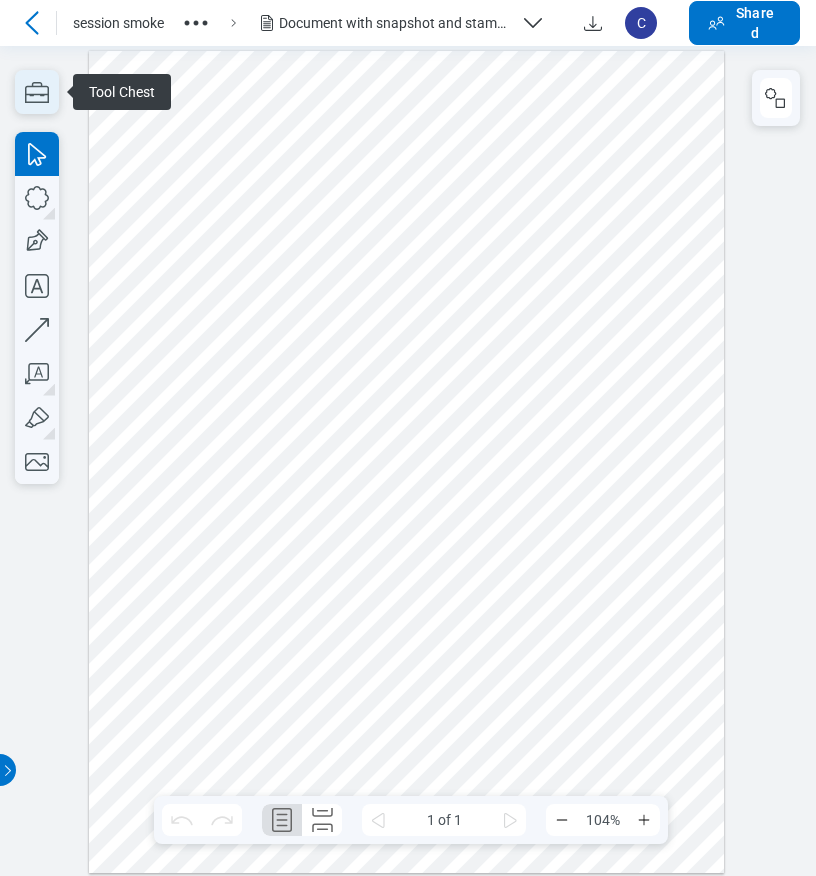 click 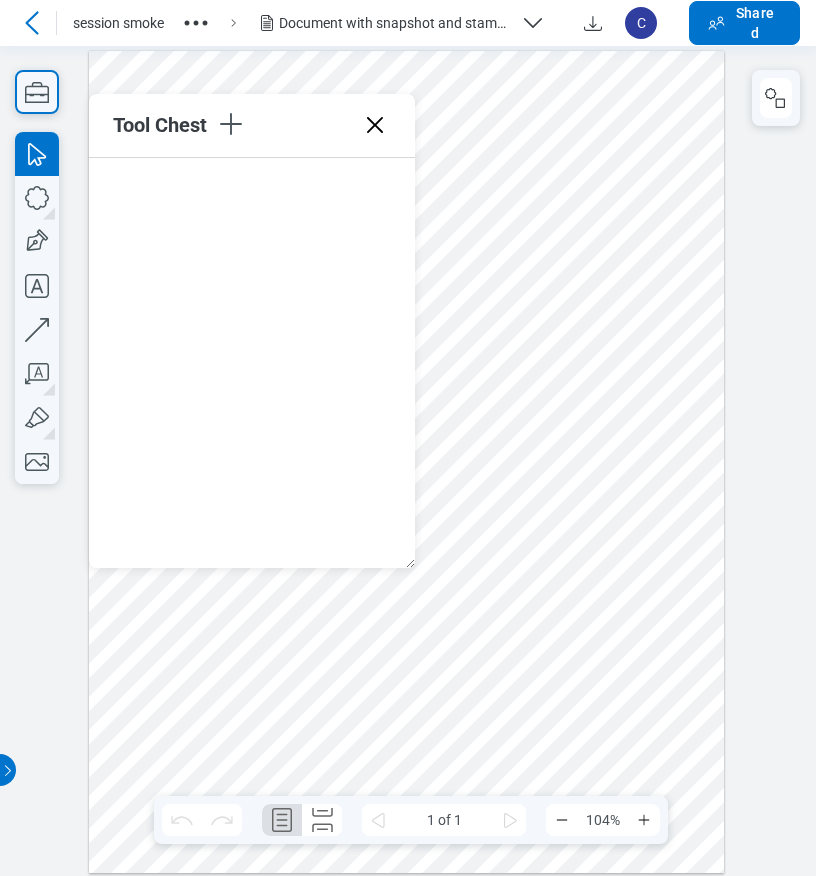 click 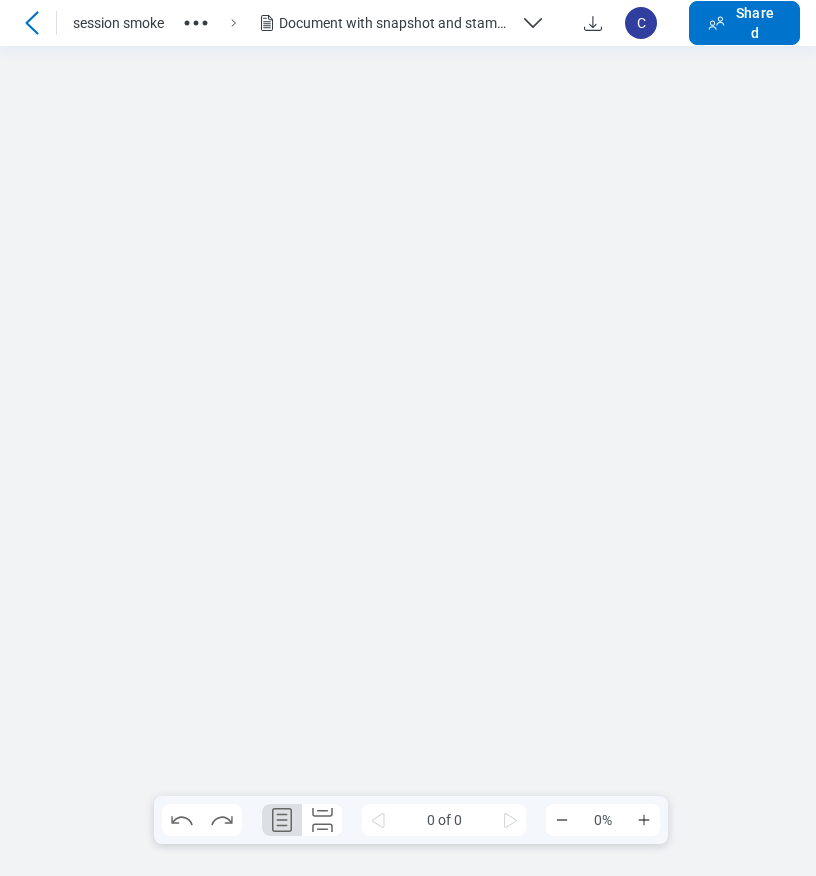 scroll, scrollTop: 0, scrollLeft: 0, axis: both 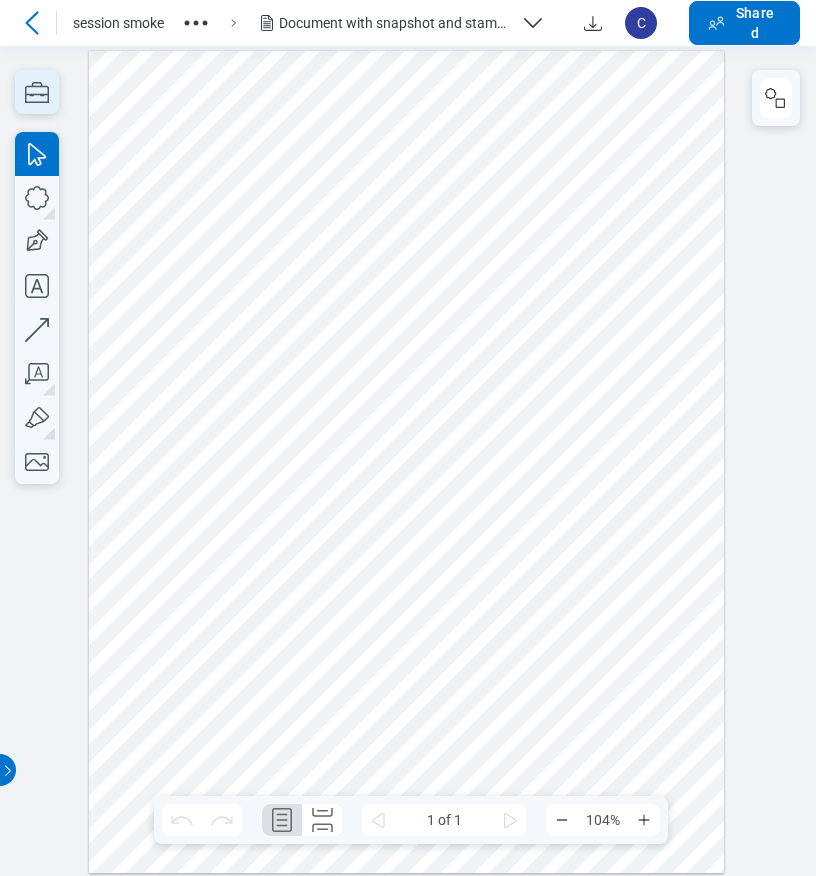 click 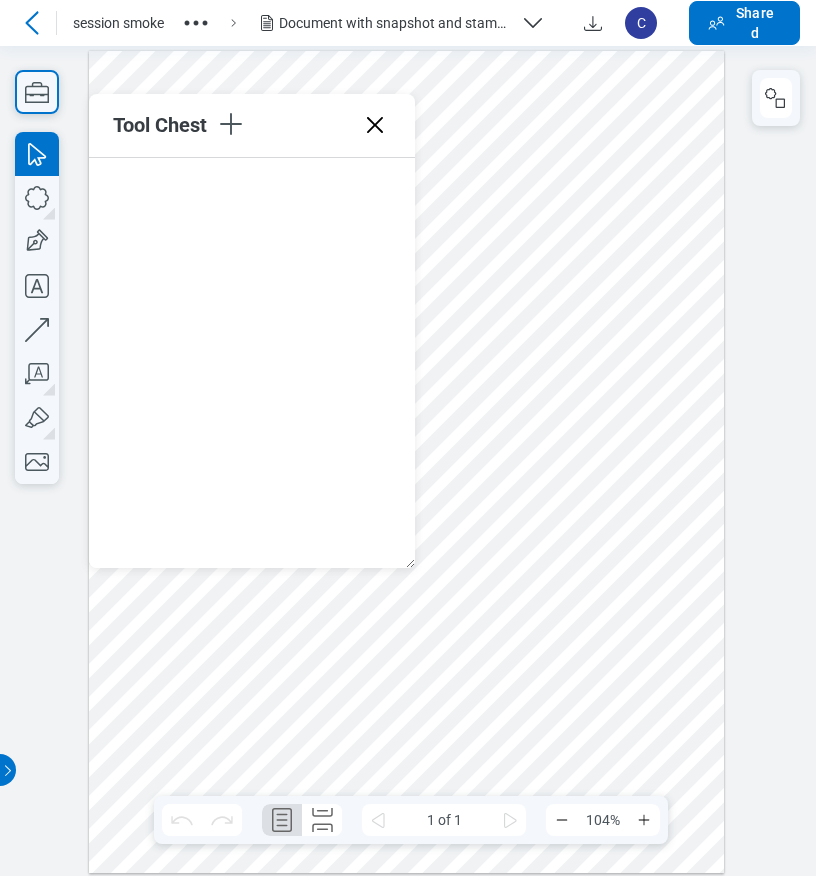 drag, startPoint x: 397, startPoint y: 82, endPoint x: 373, endPoint y: 123, distance: 47.507893 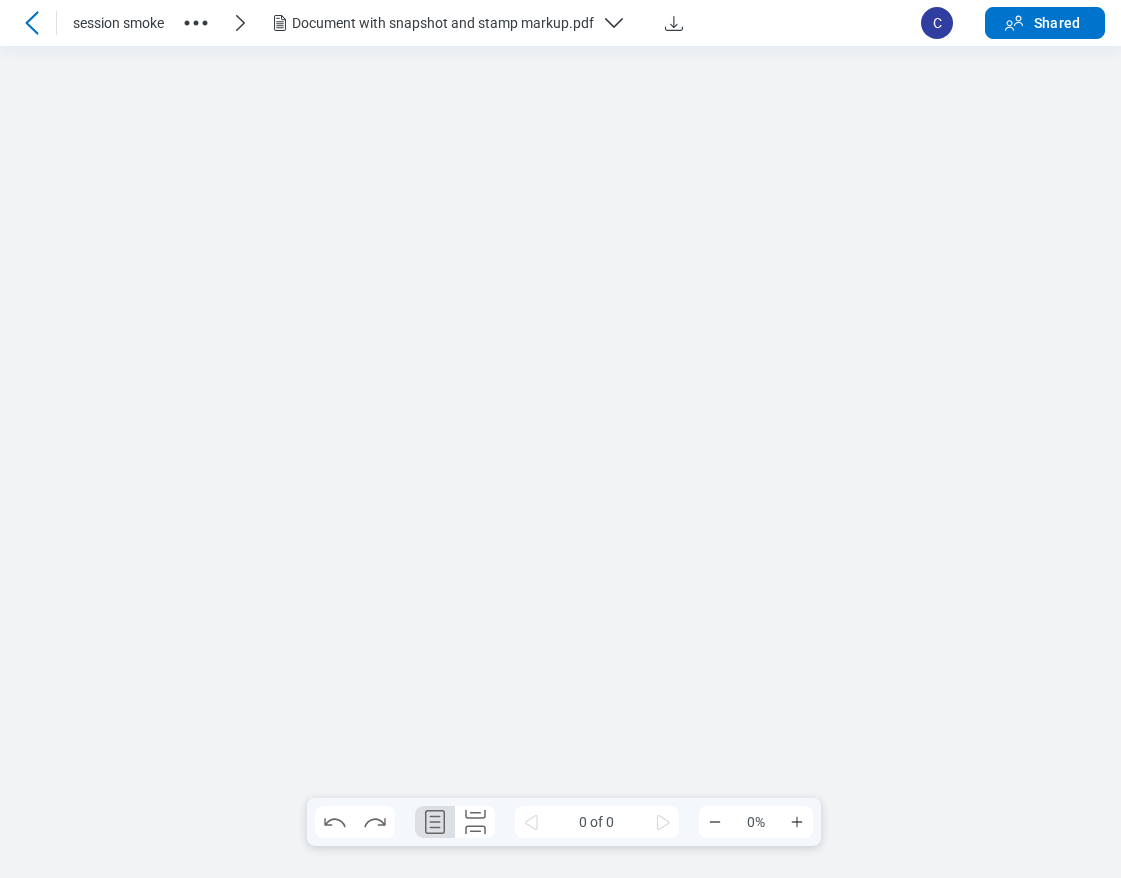 scroll, scrollTop: 0, scrollLeft: 0, axis: both 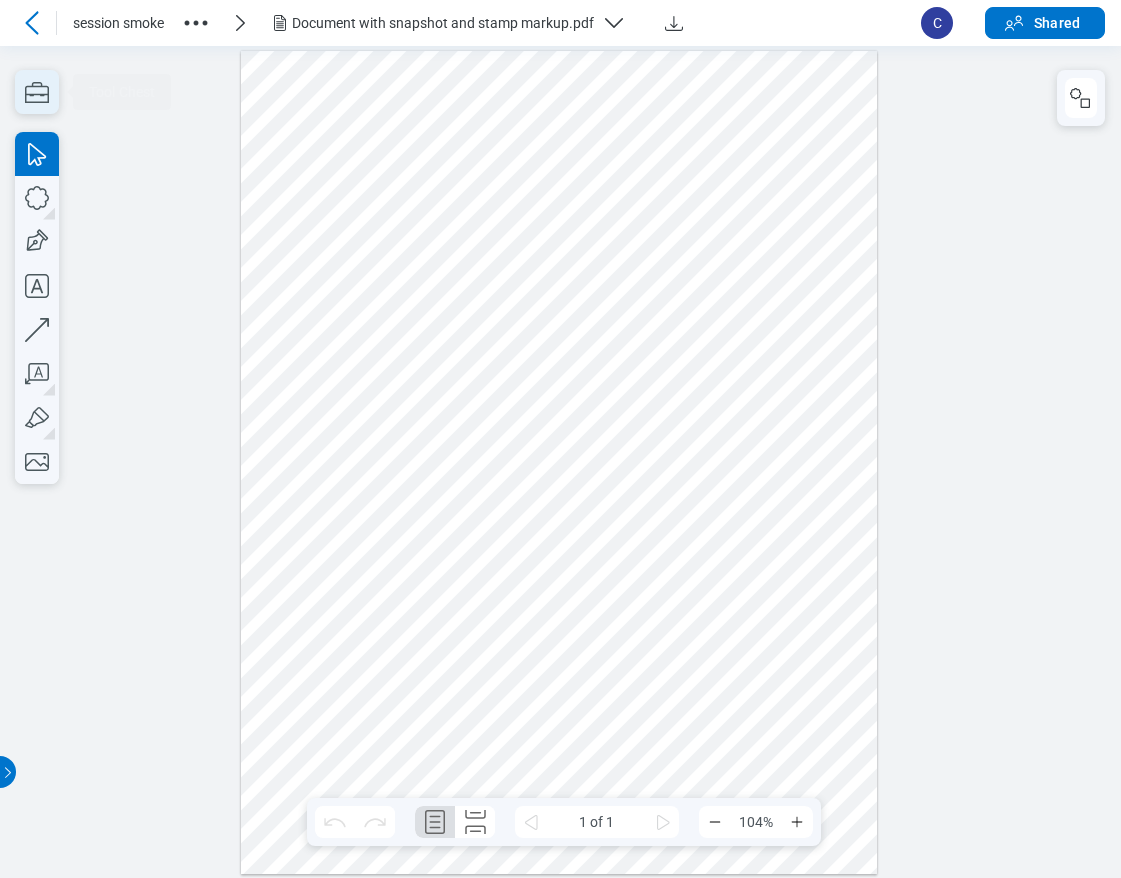 click 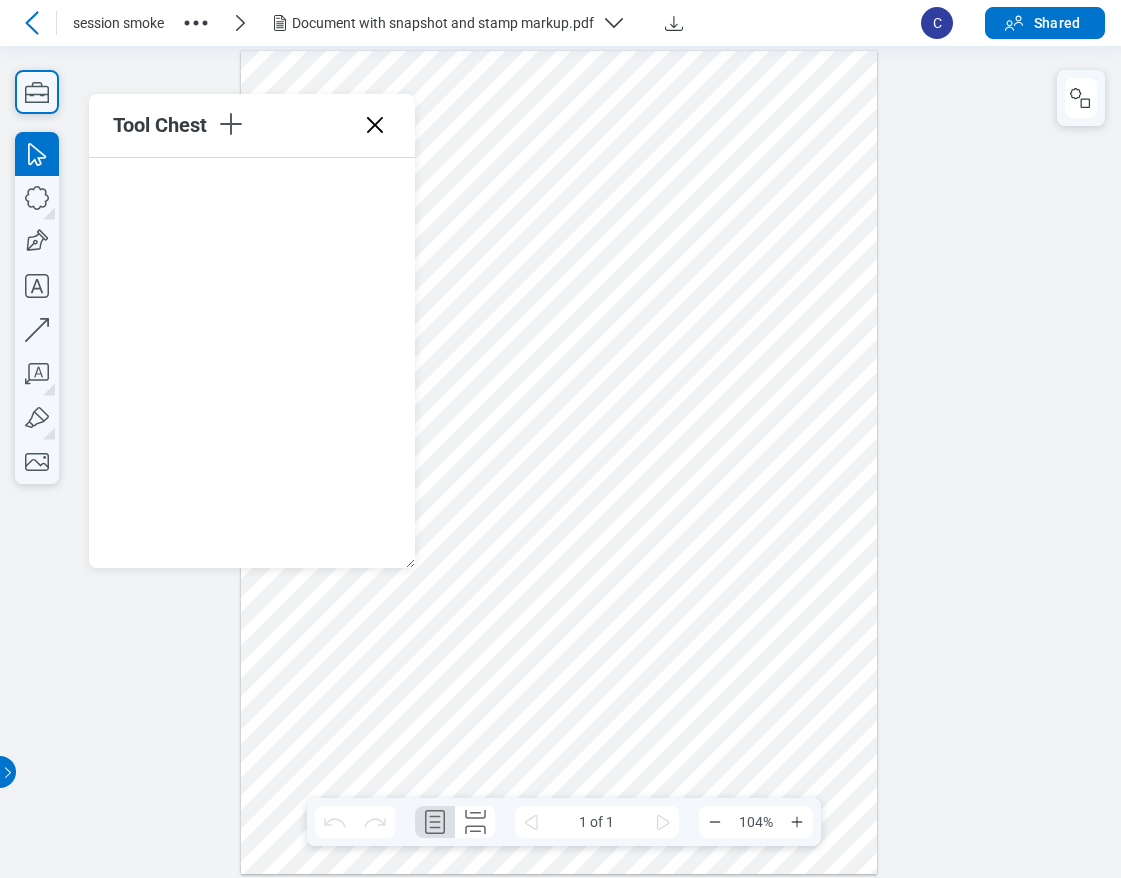 click 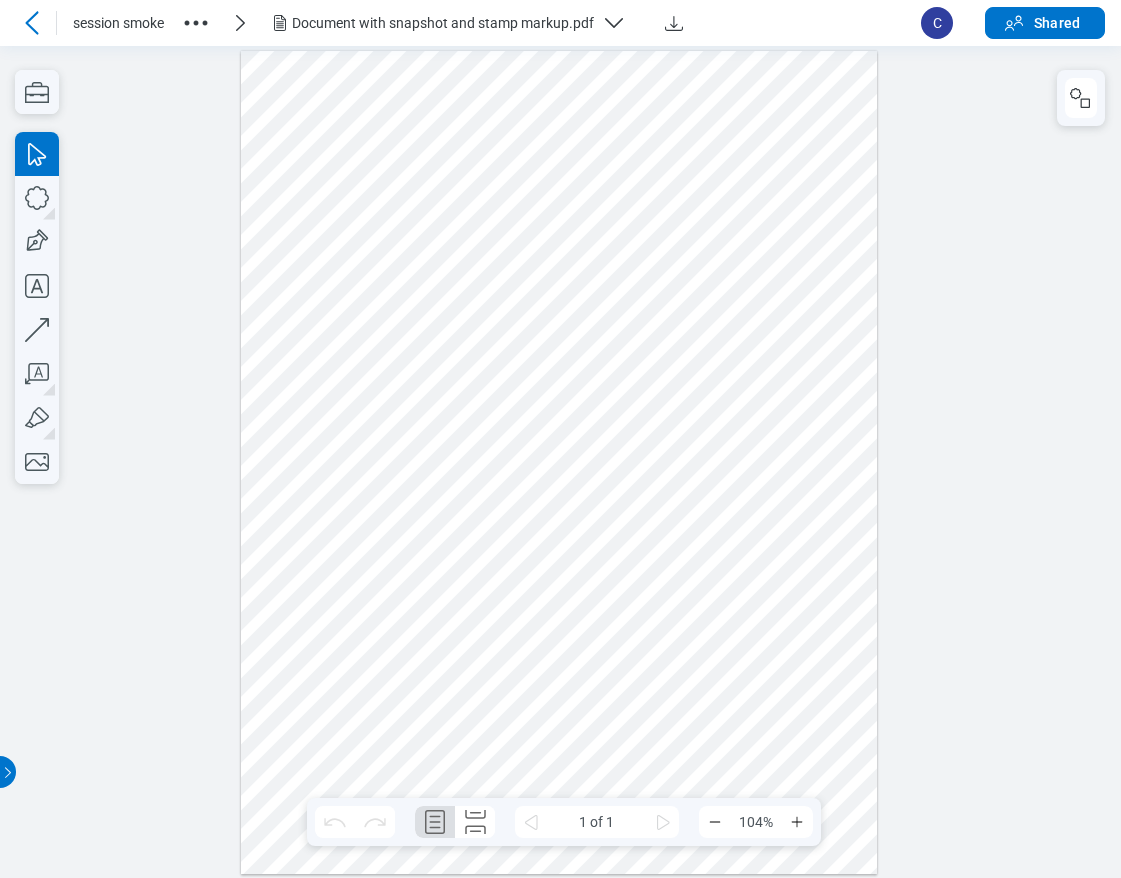 click 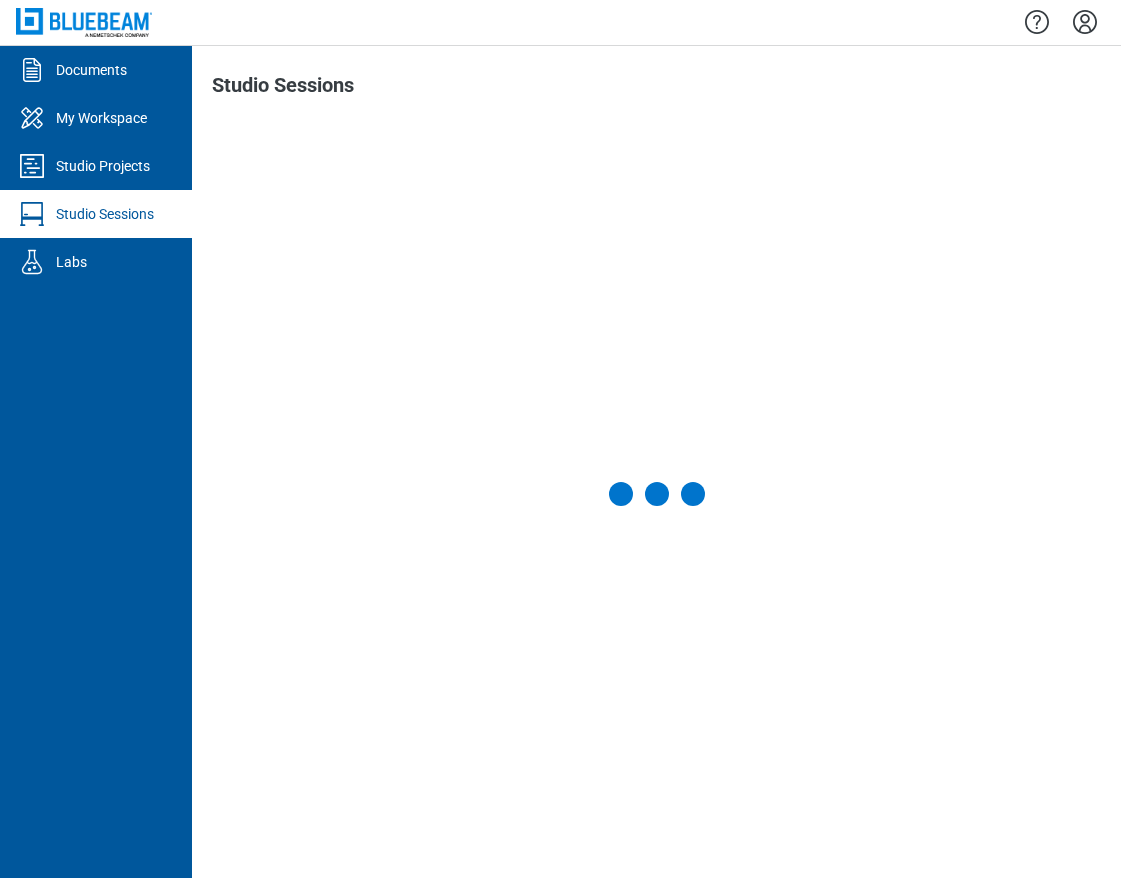 click 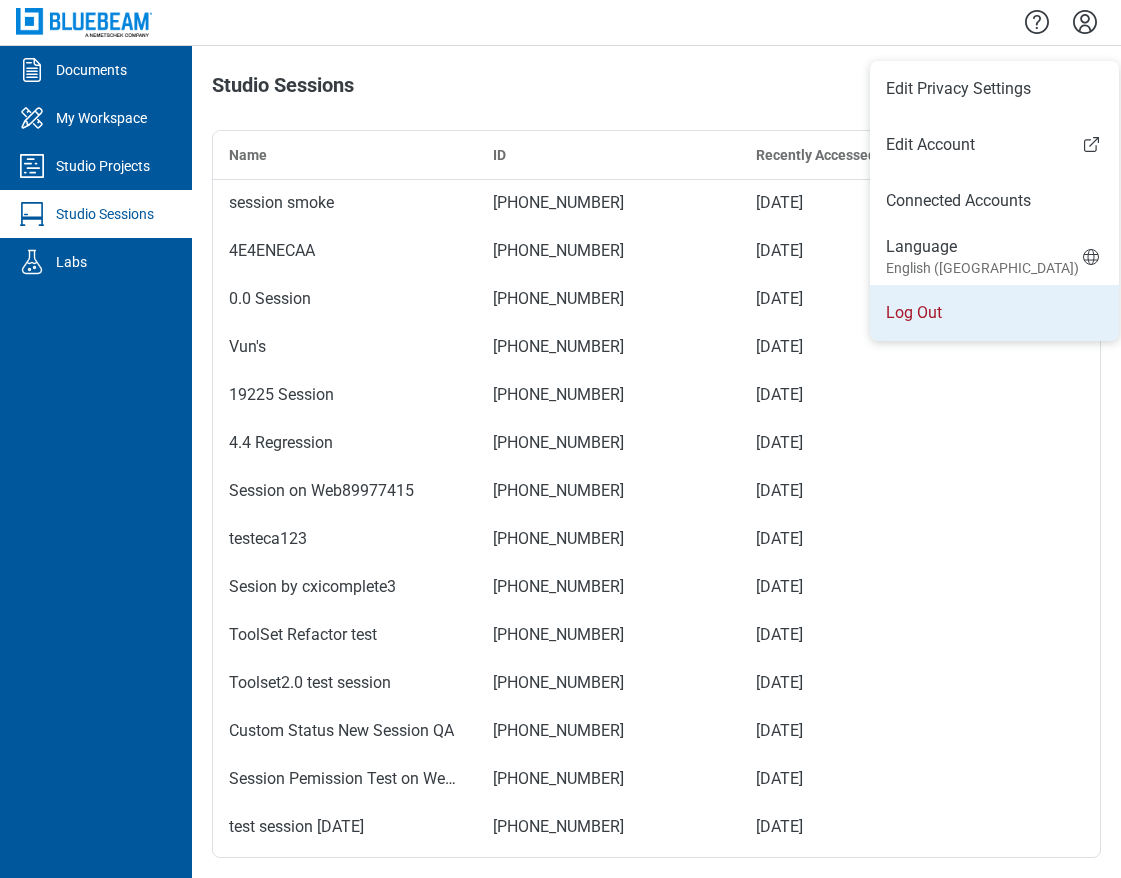 click on "Log Out" at bounding box center (994, 313) 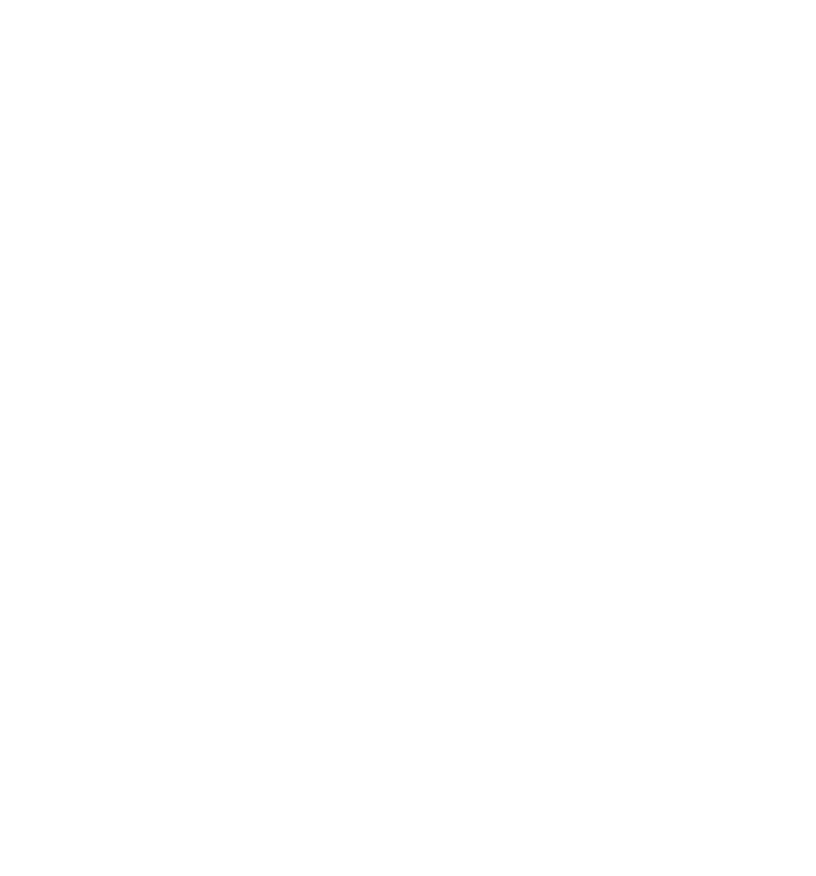 scroll, scrollTop: 0, scrollLeft: 0, axis: both 